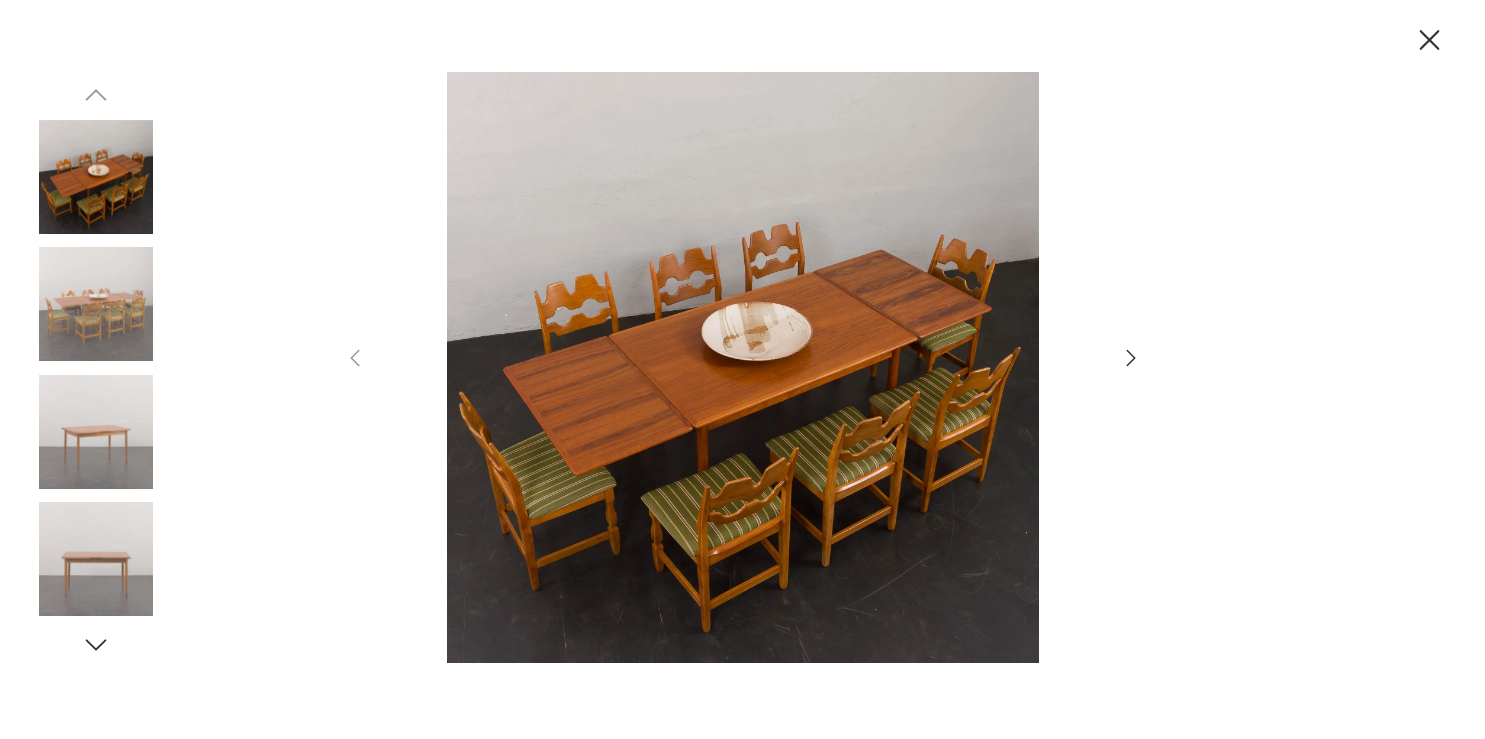scroll, scrollTop: 0, scrollLeft: 0, axis: both 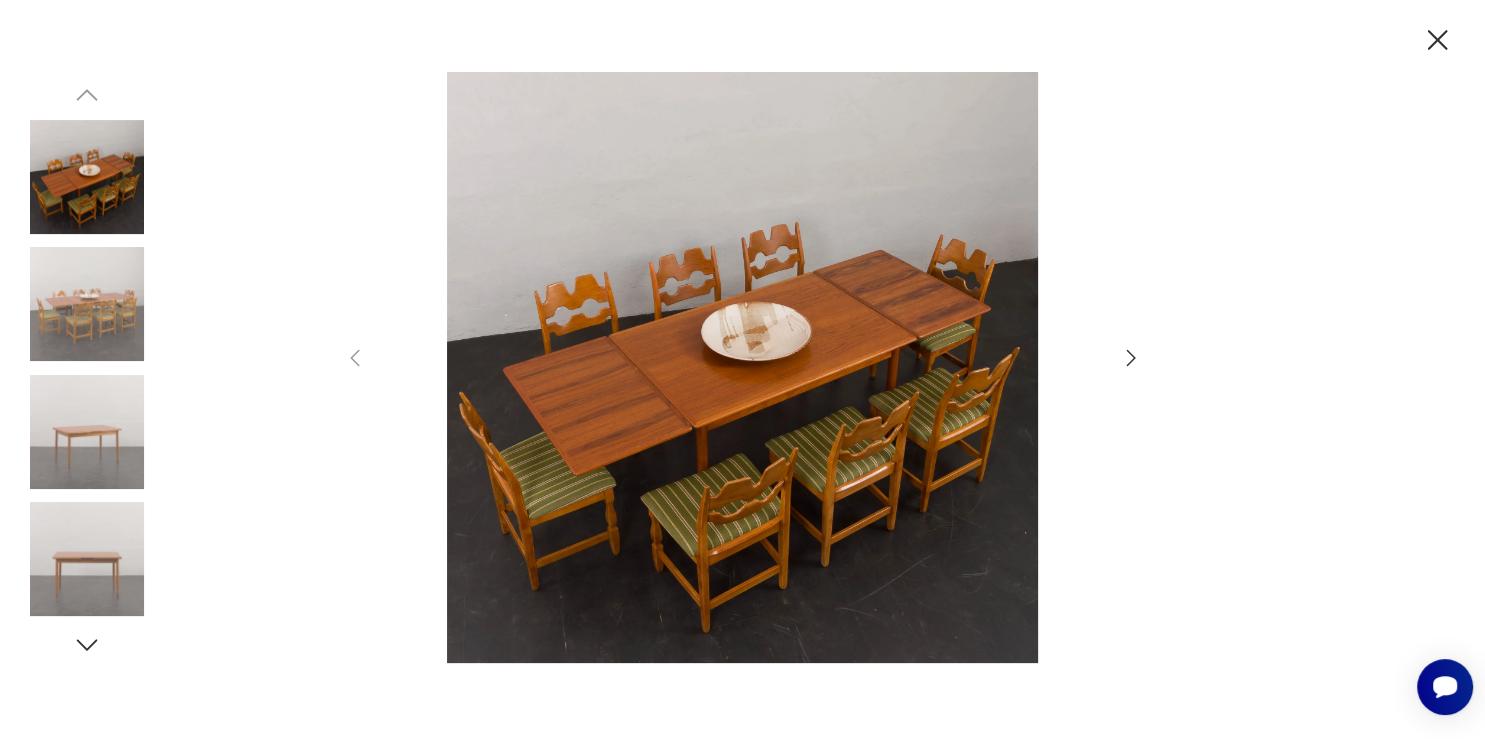 click 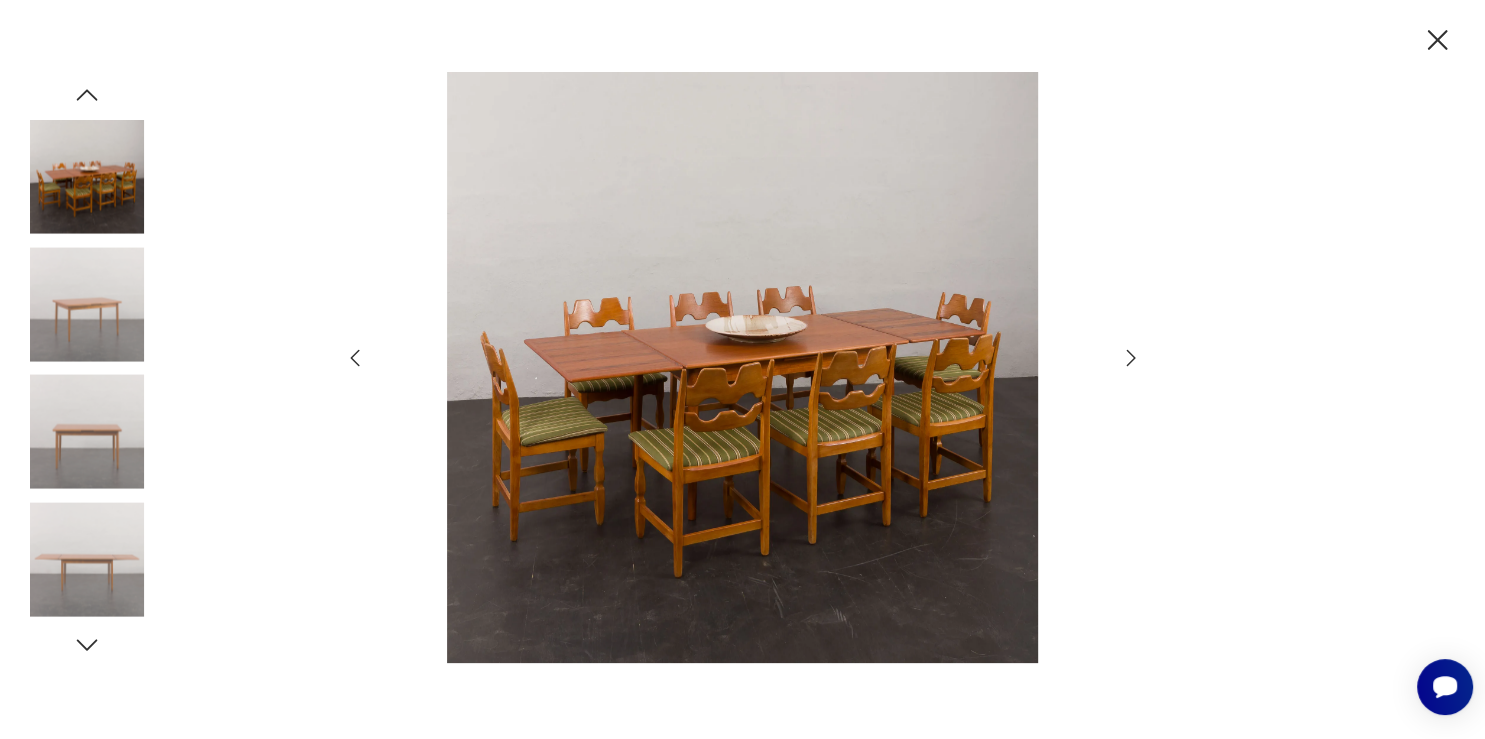 click 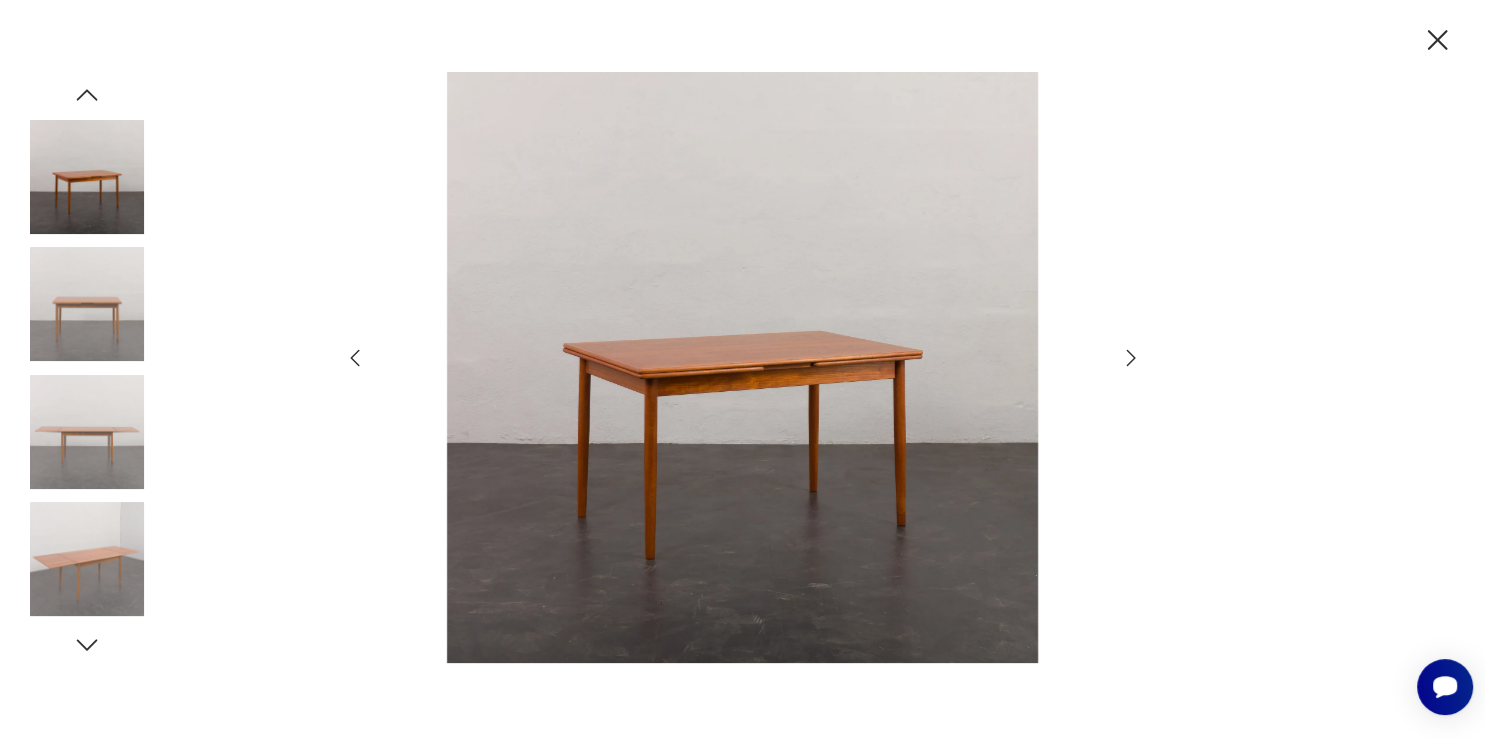 click 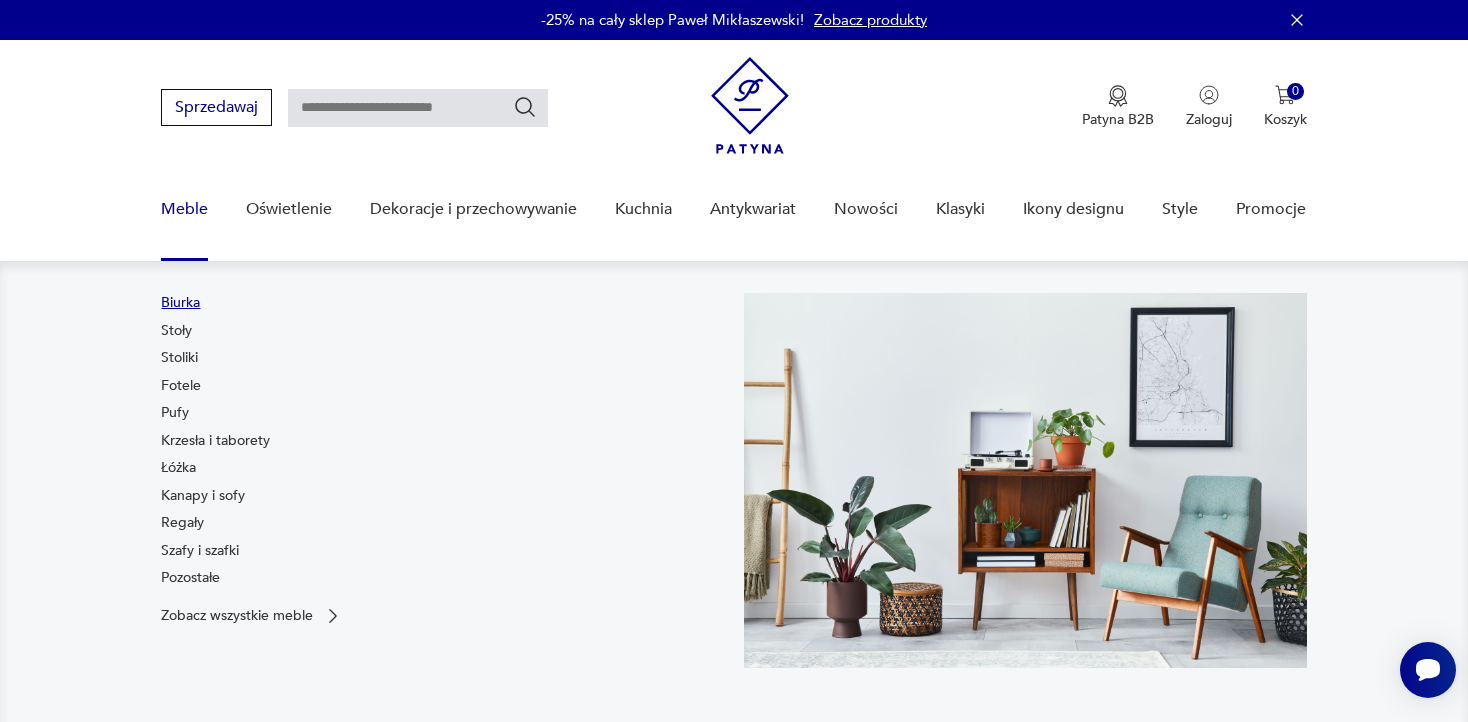 click on "Biurka" at bounding box center [180, 303] 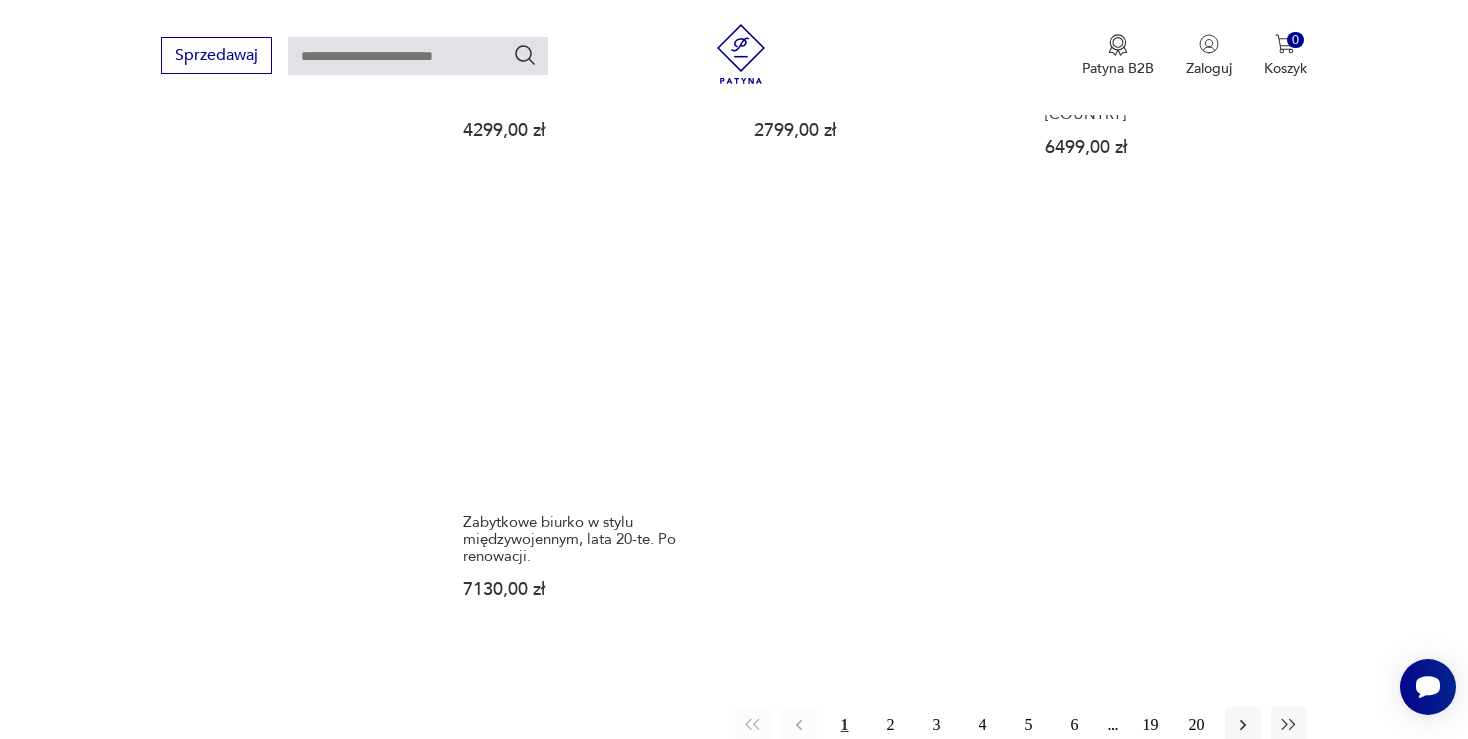scroll, scrollTop: 2932, scrollLeft: 0, axis: vertical 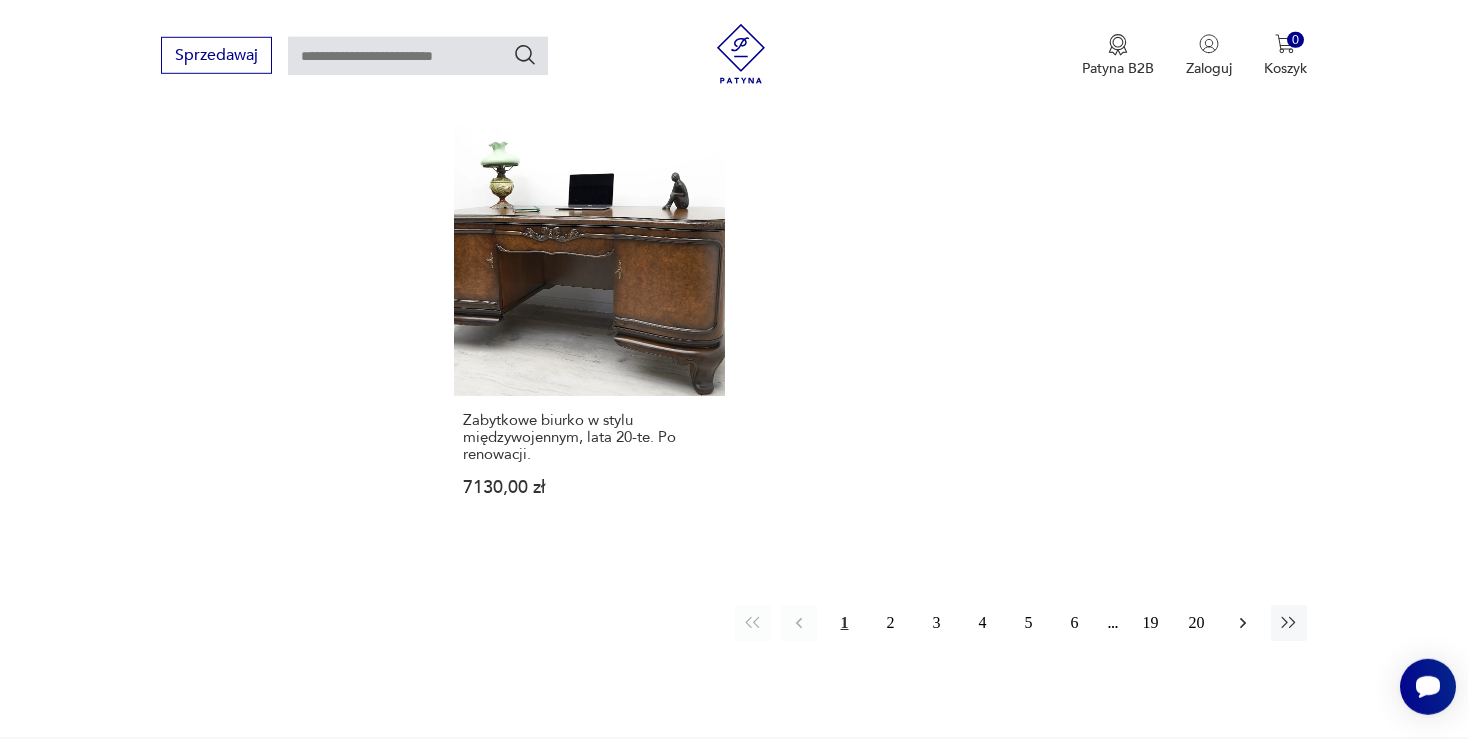 click 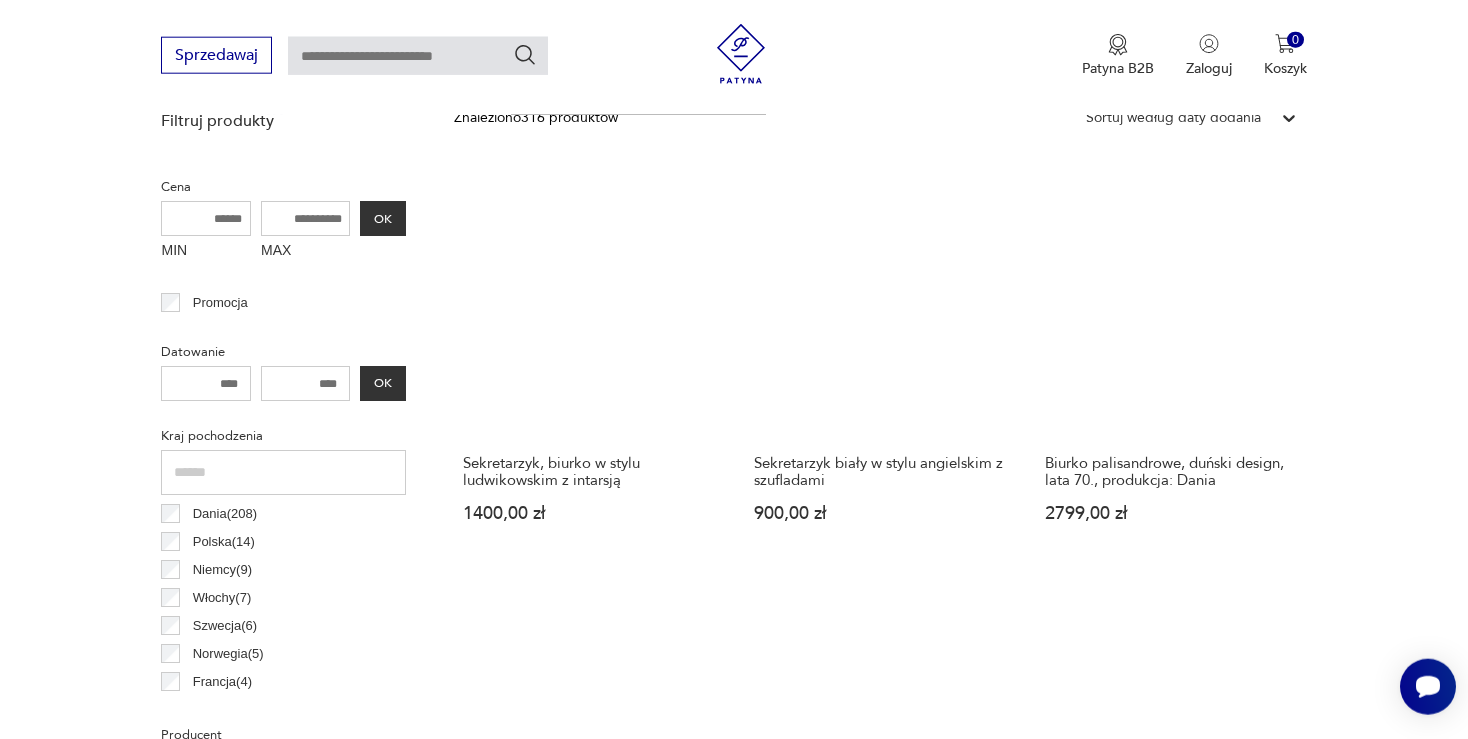 scroll, scrollTop: 741, scrollLeft: 0, axis: vertical 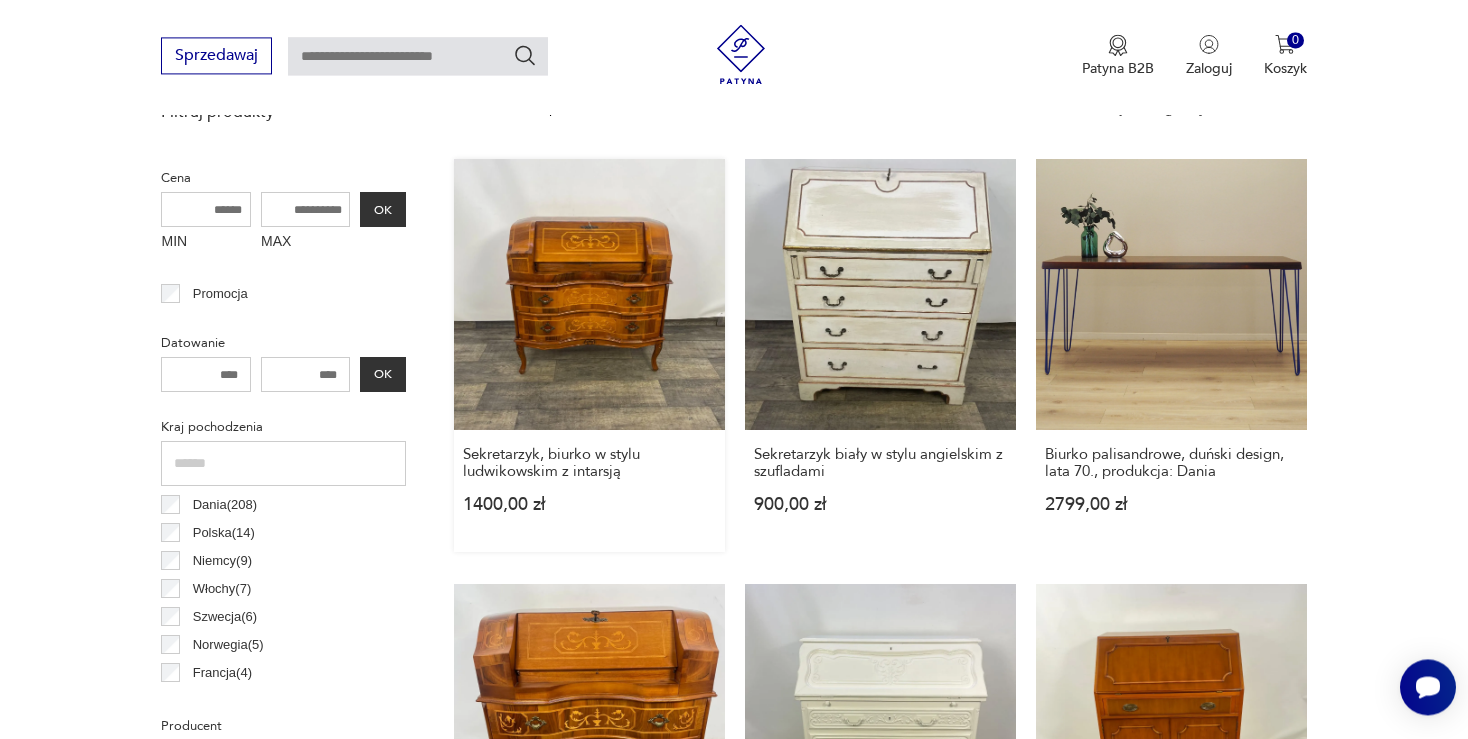 click on "Sekretarzyk, biurko w stylu ludwikowskim z intarsją 1400,00 zł" at bounding box center [589, 355] 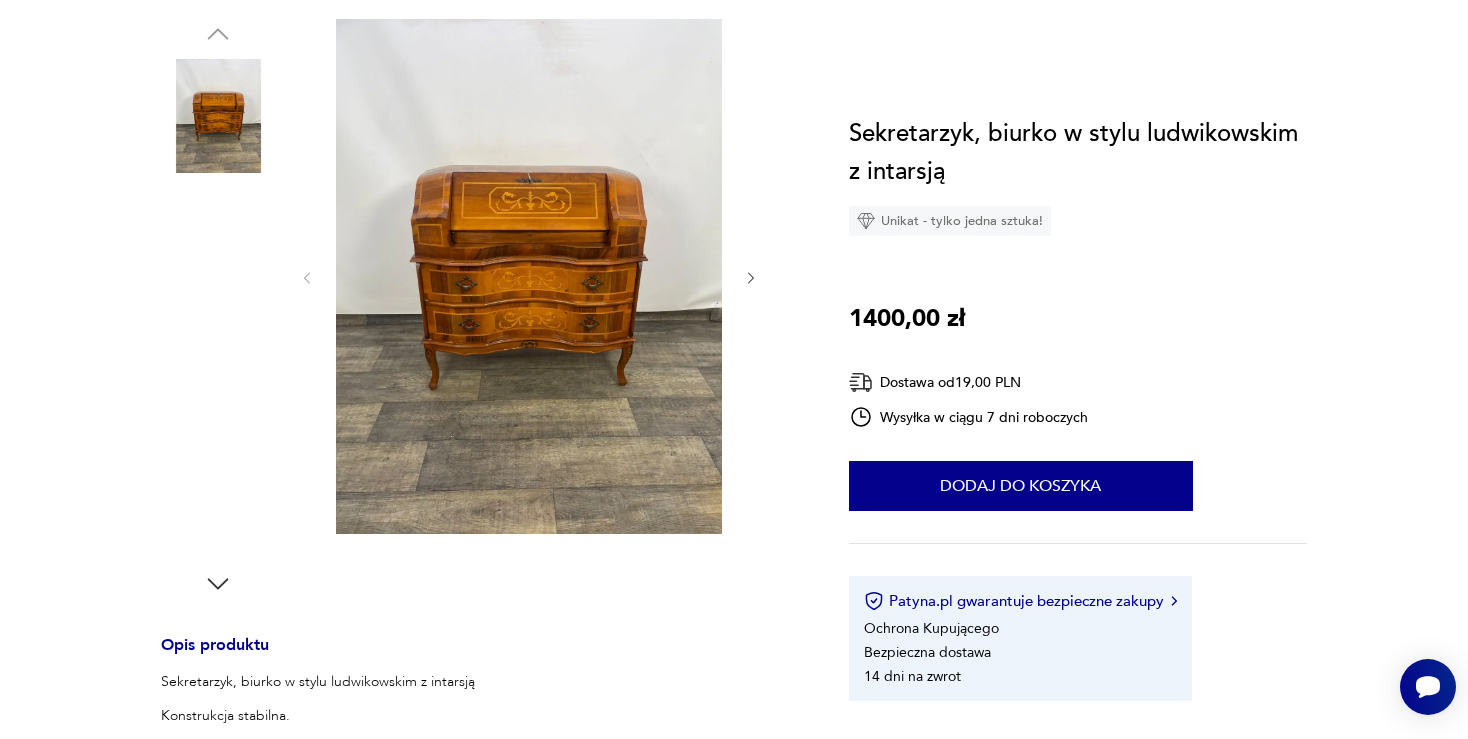 scroll, scrollTop: 0, scrollLeft: 0, axis: both 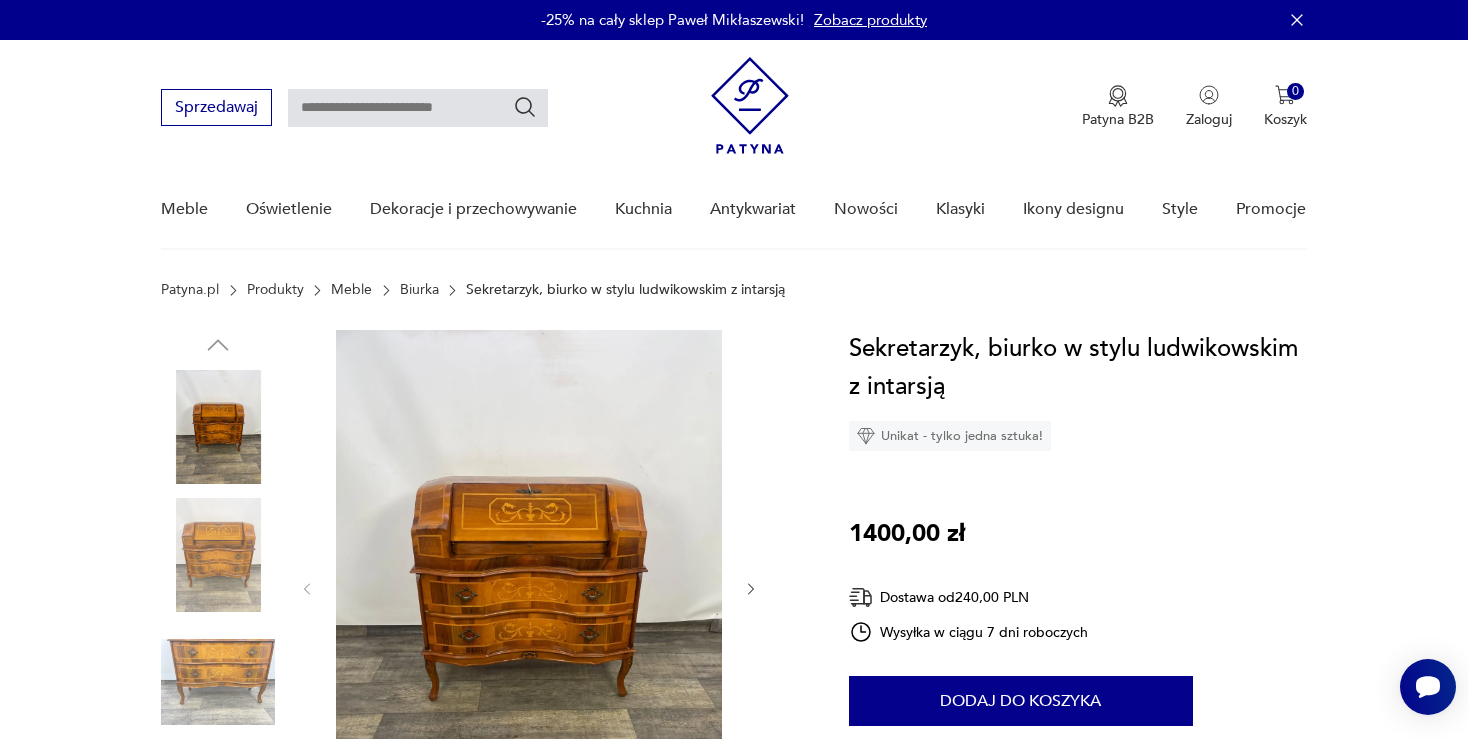 click at bounding box center (529, 587) 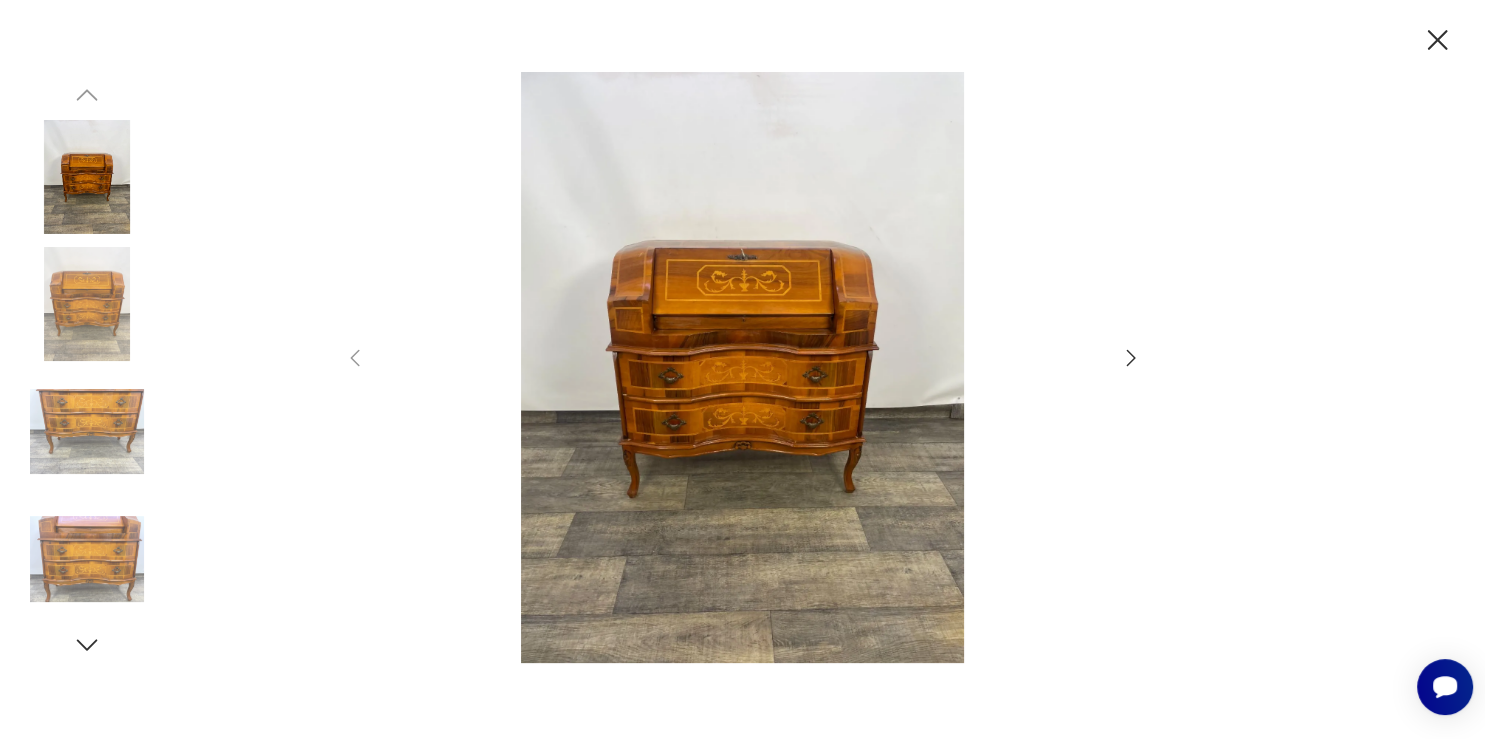 click 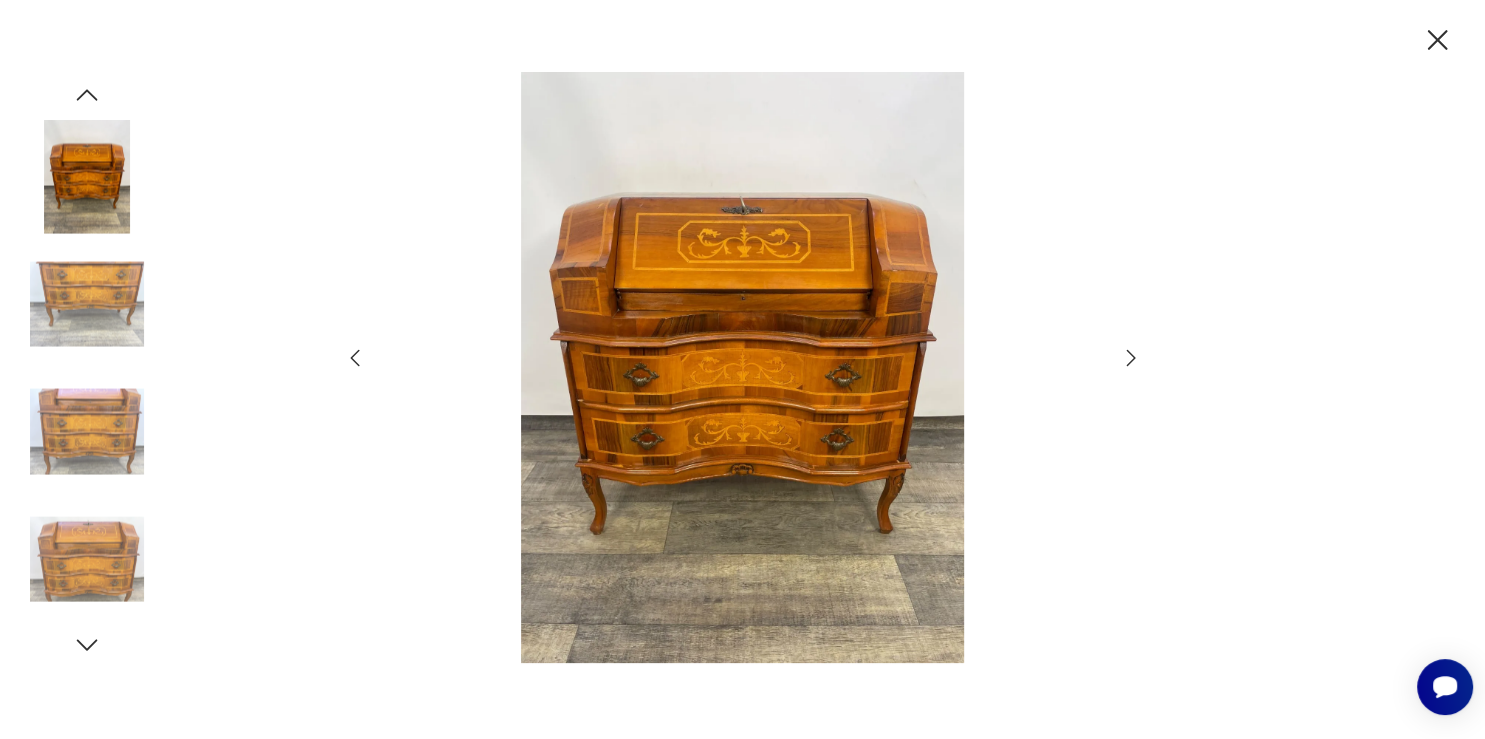 click 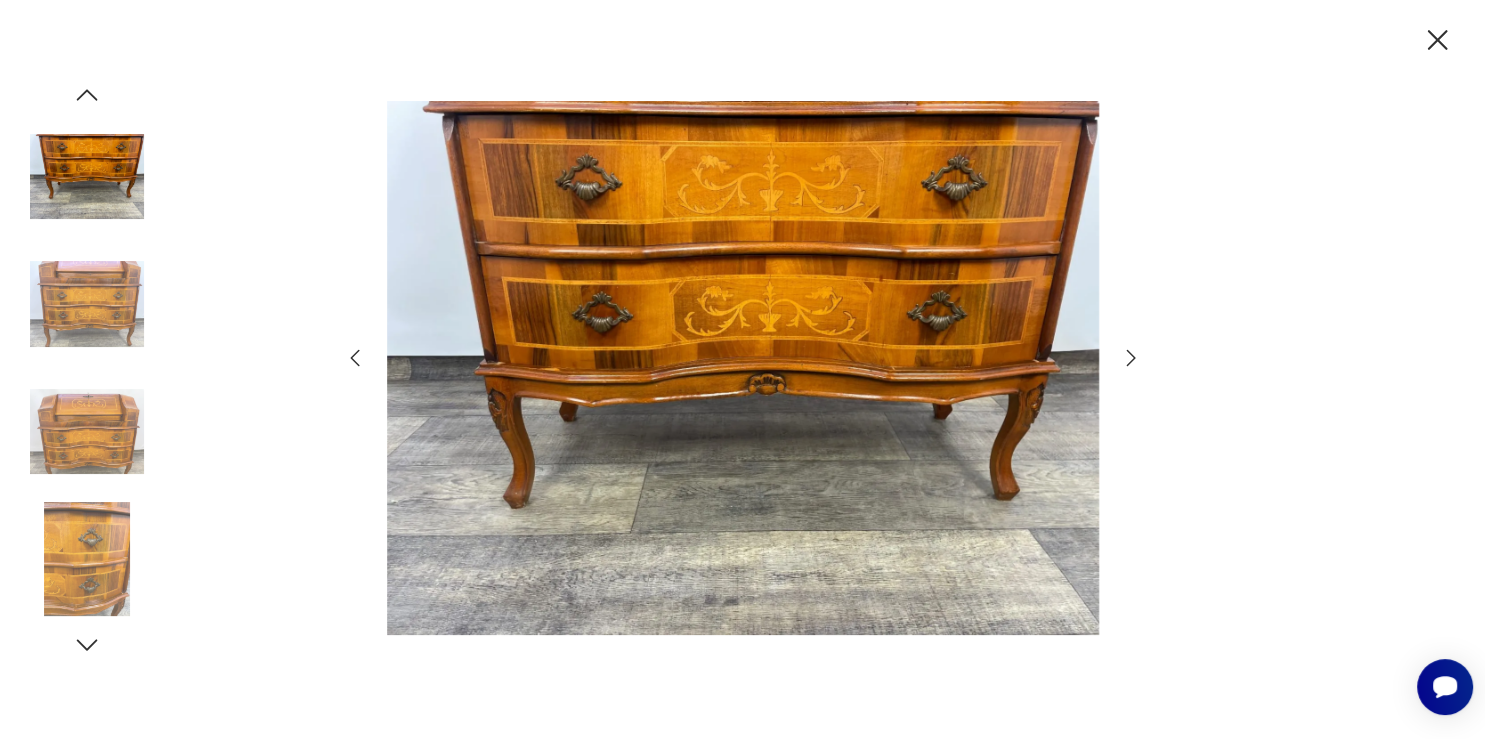 click 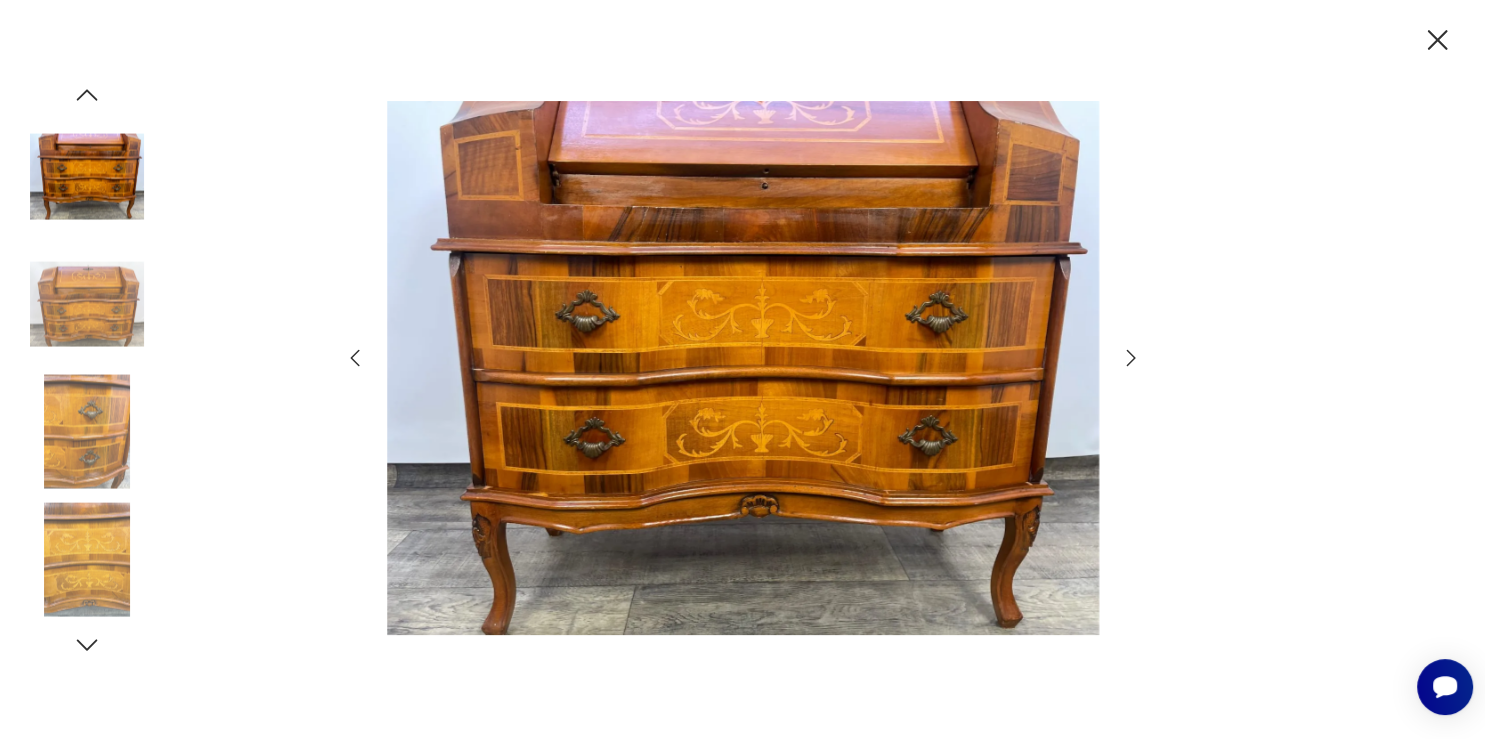 click 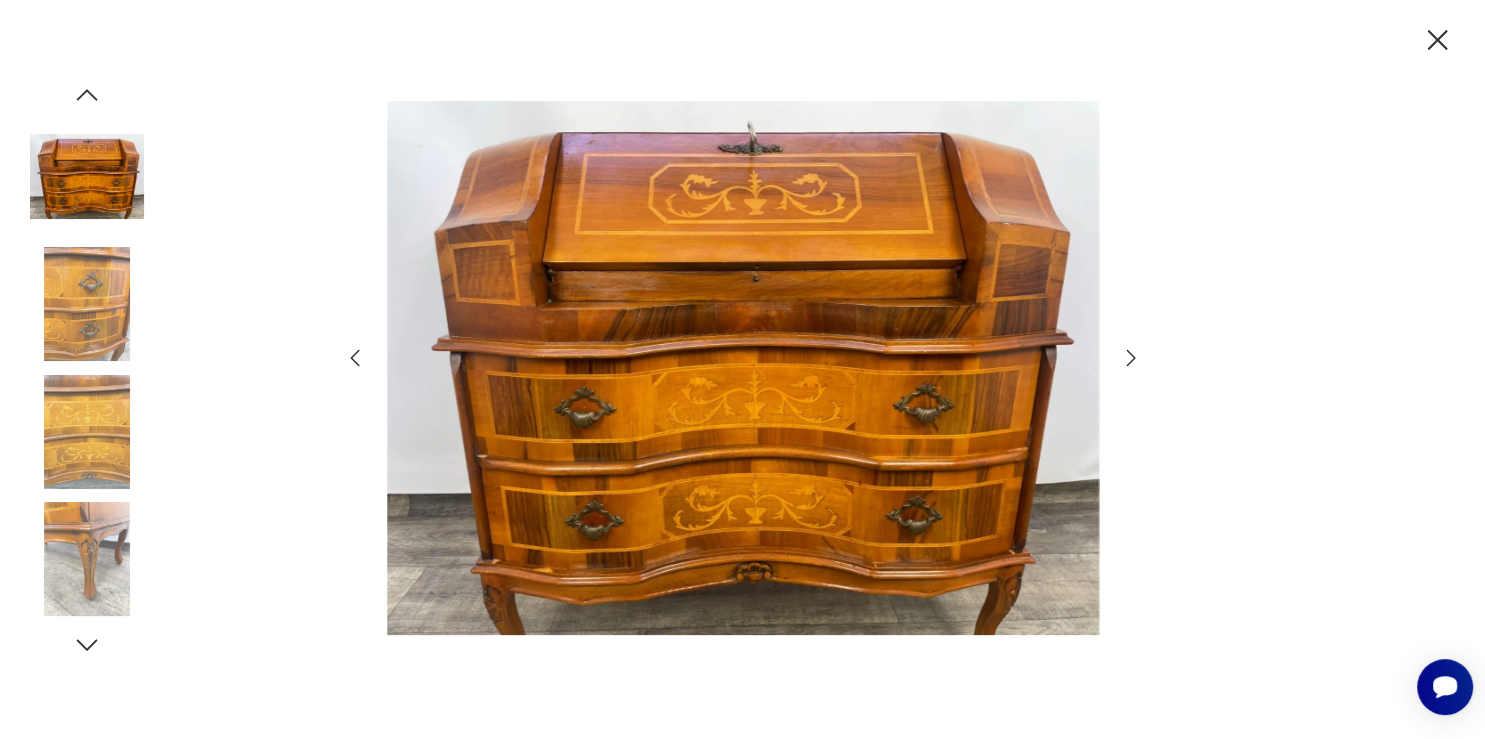 click 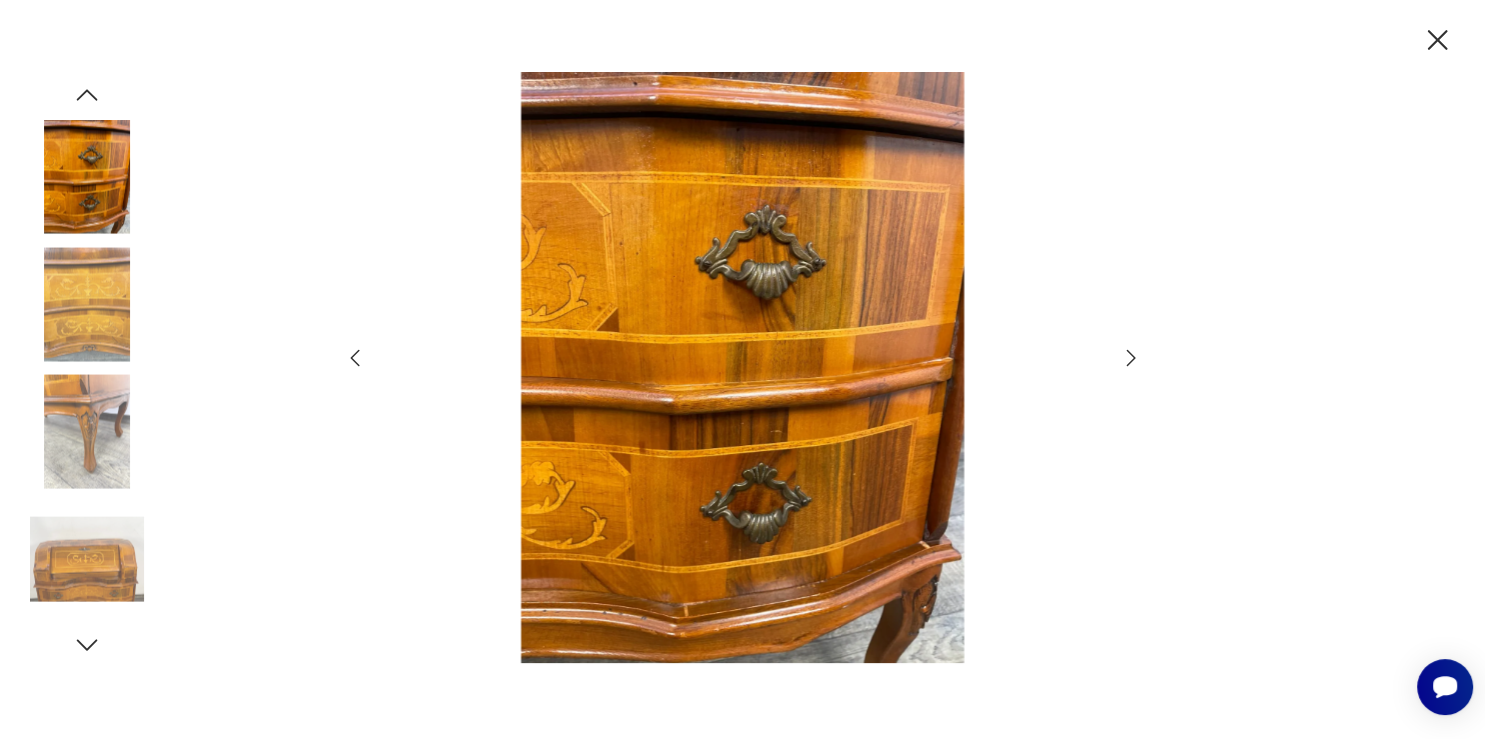 click 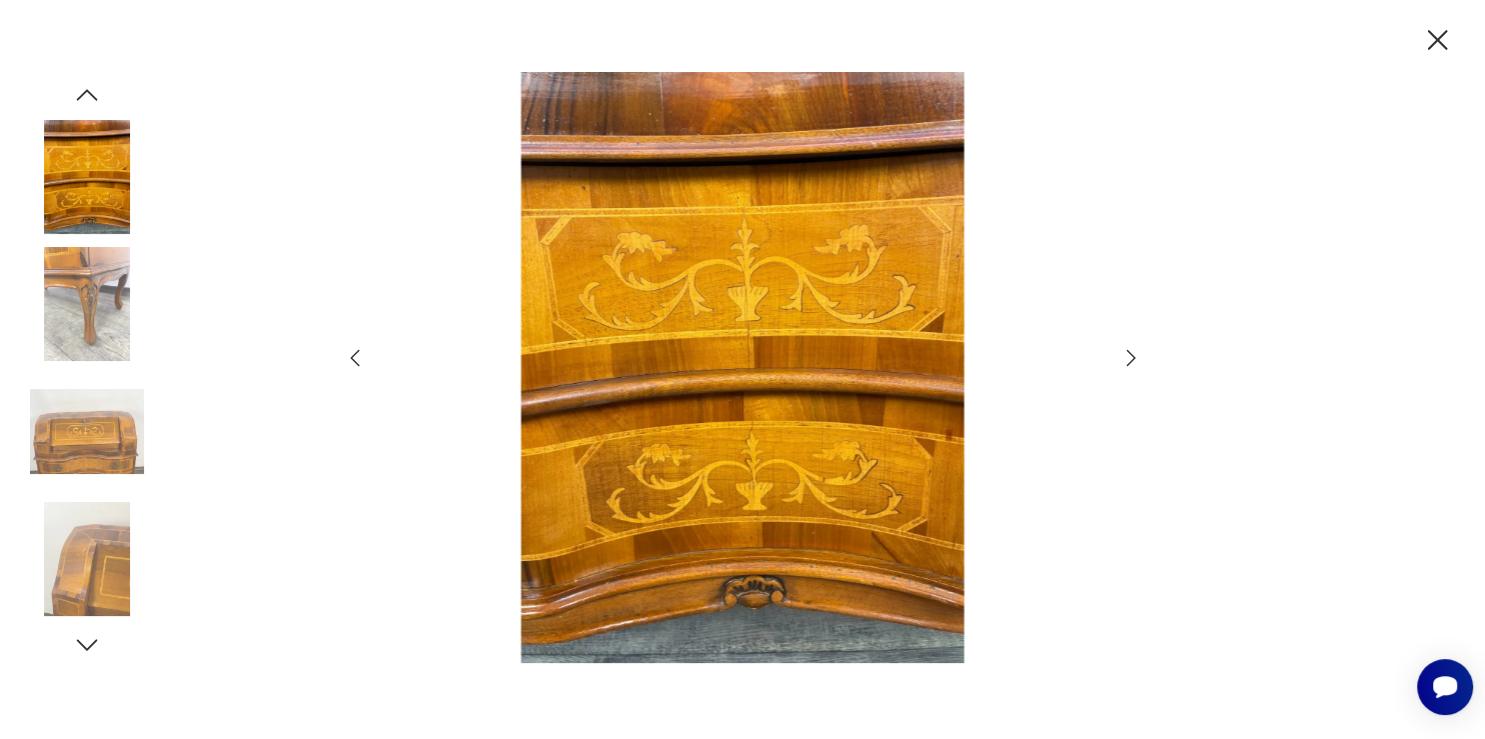 click 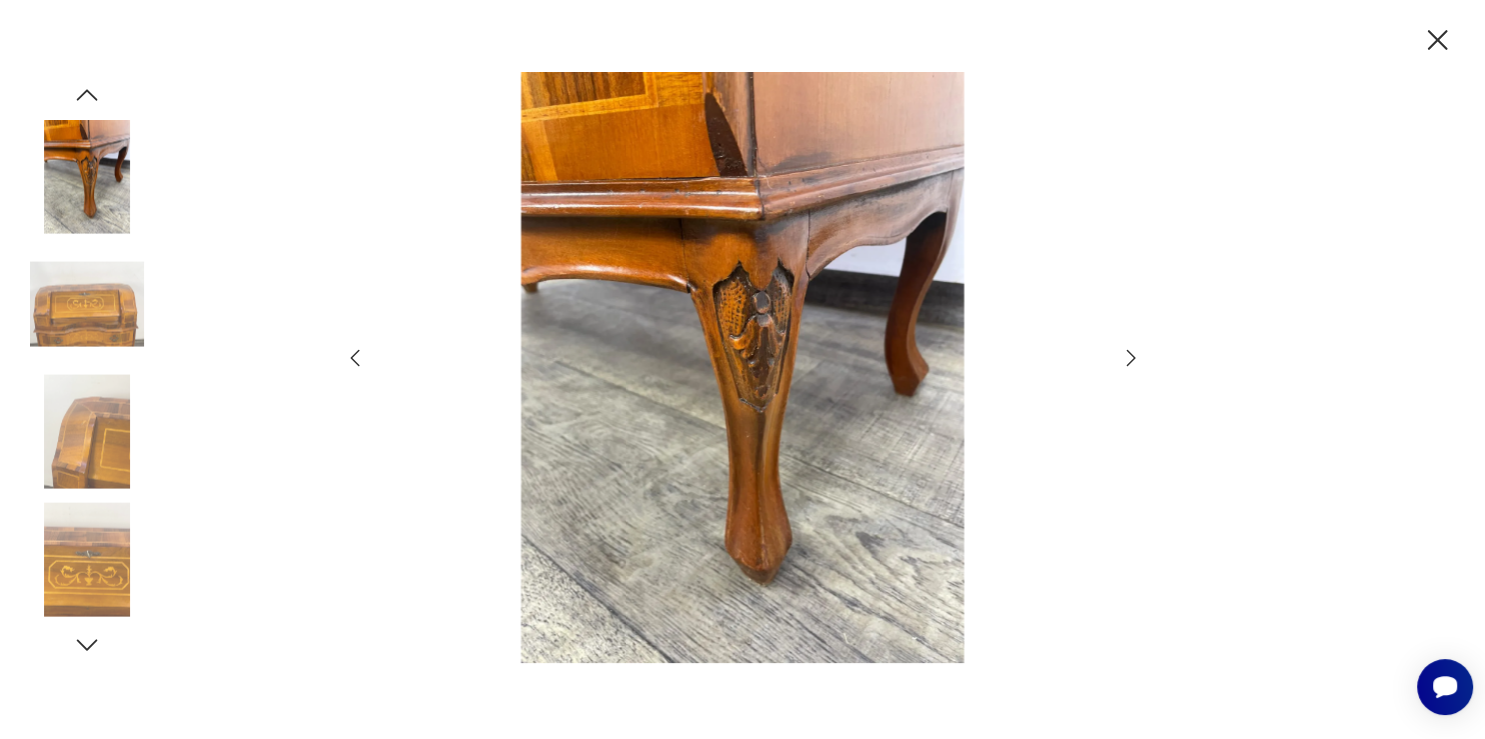 click 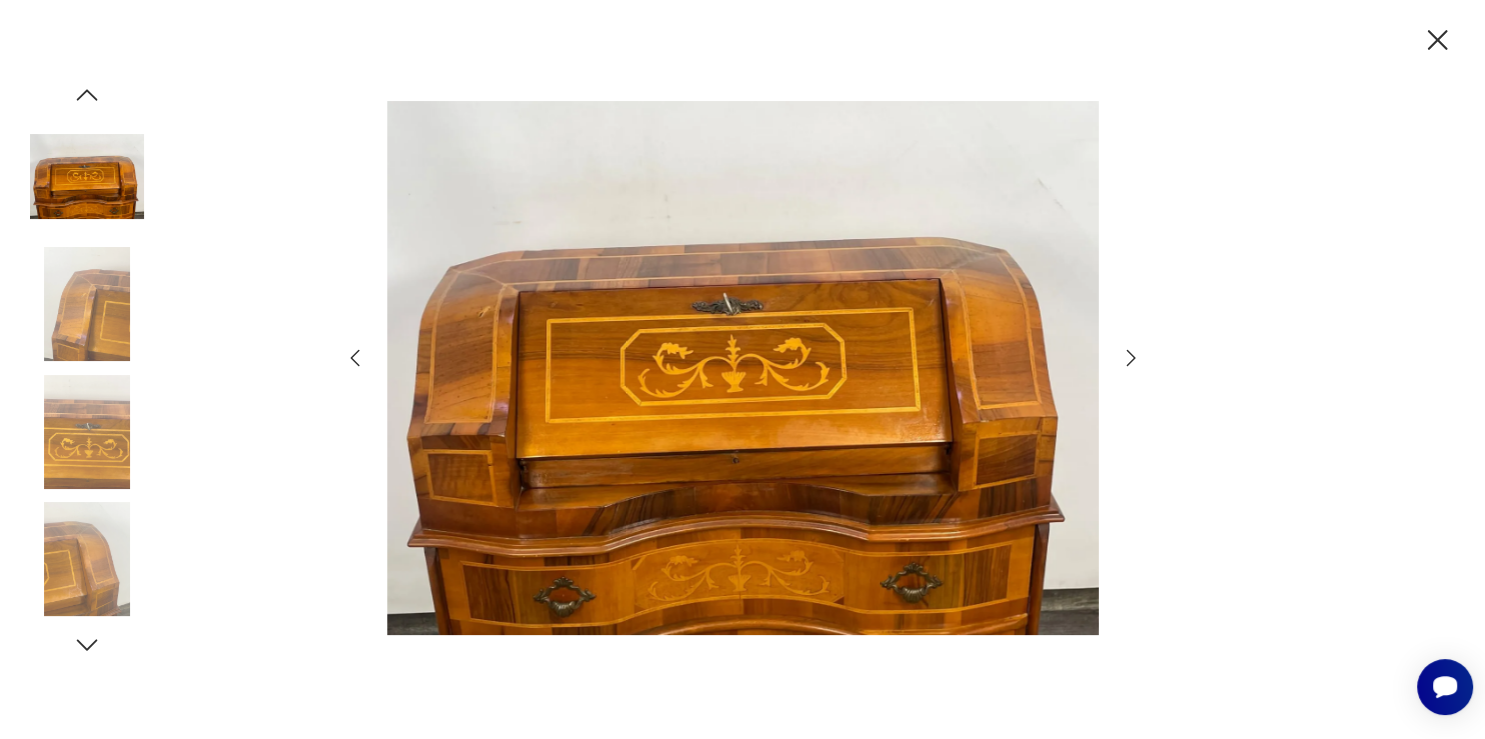 click 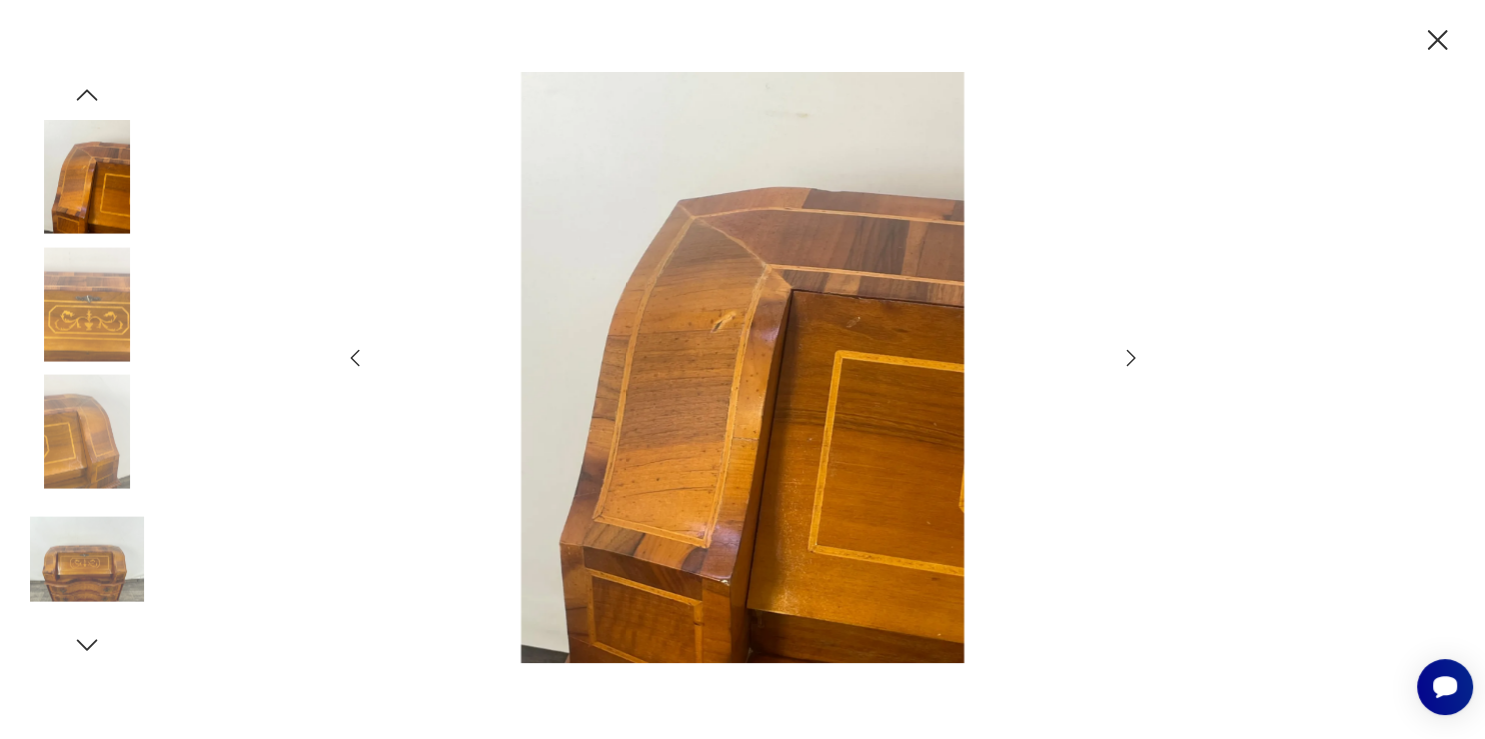 click 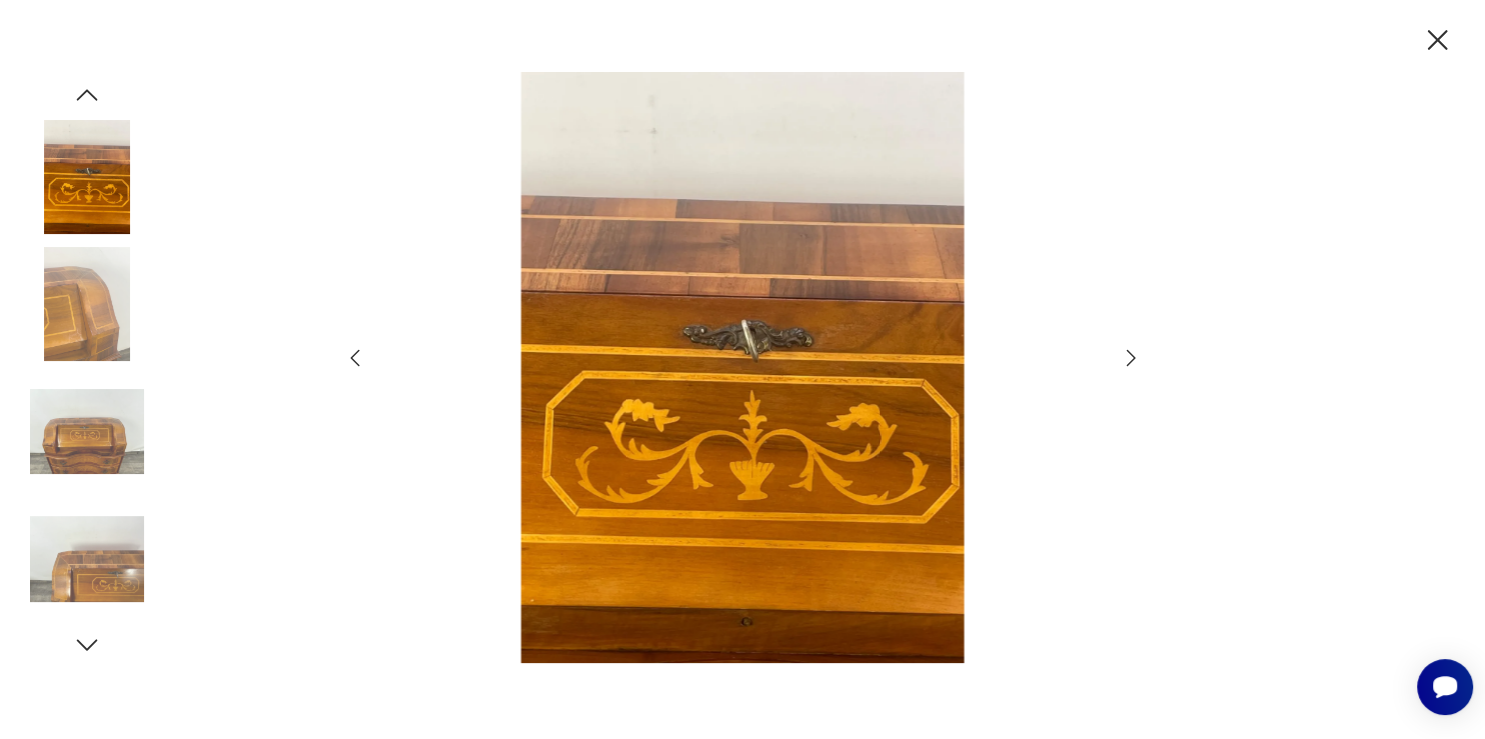 click 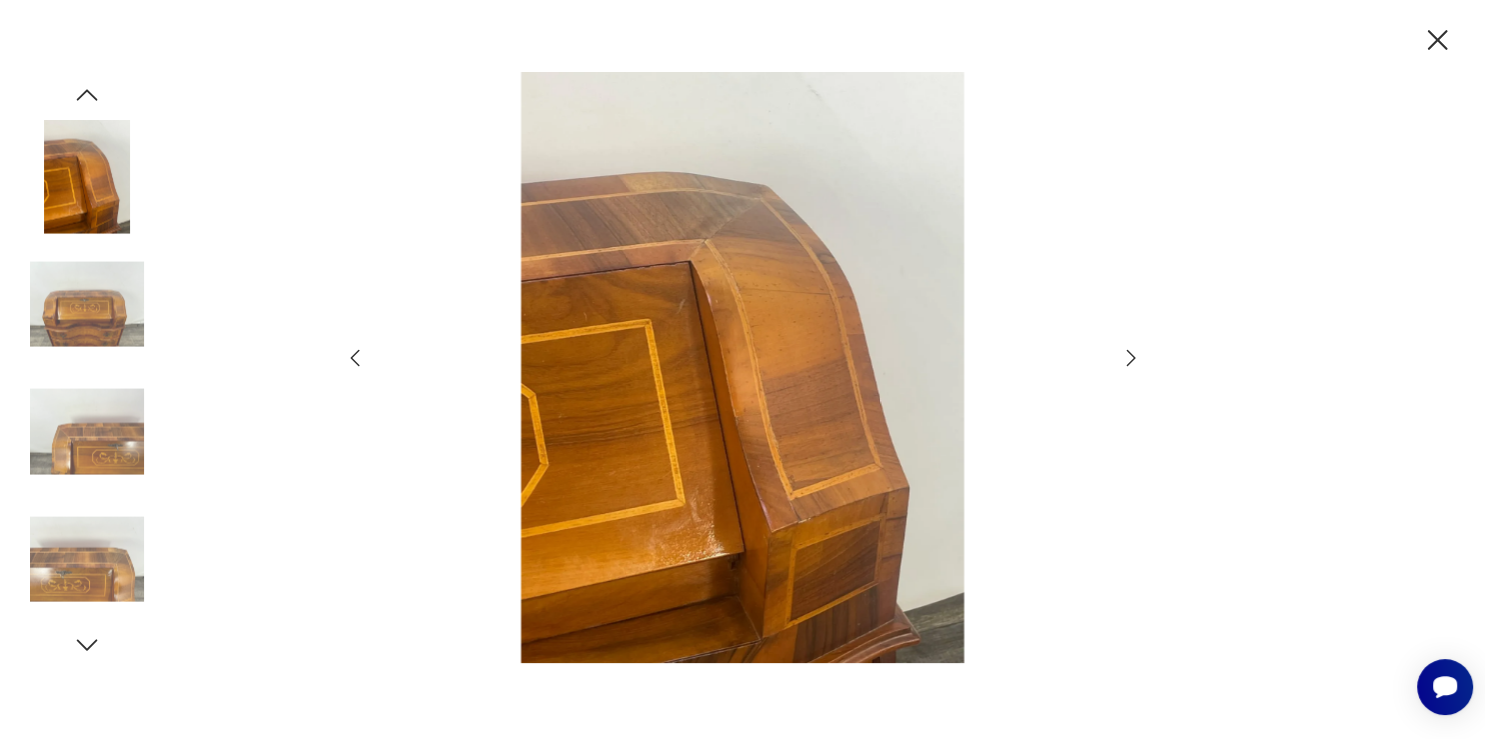 click 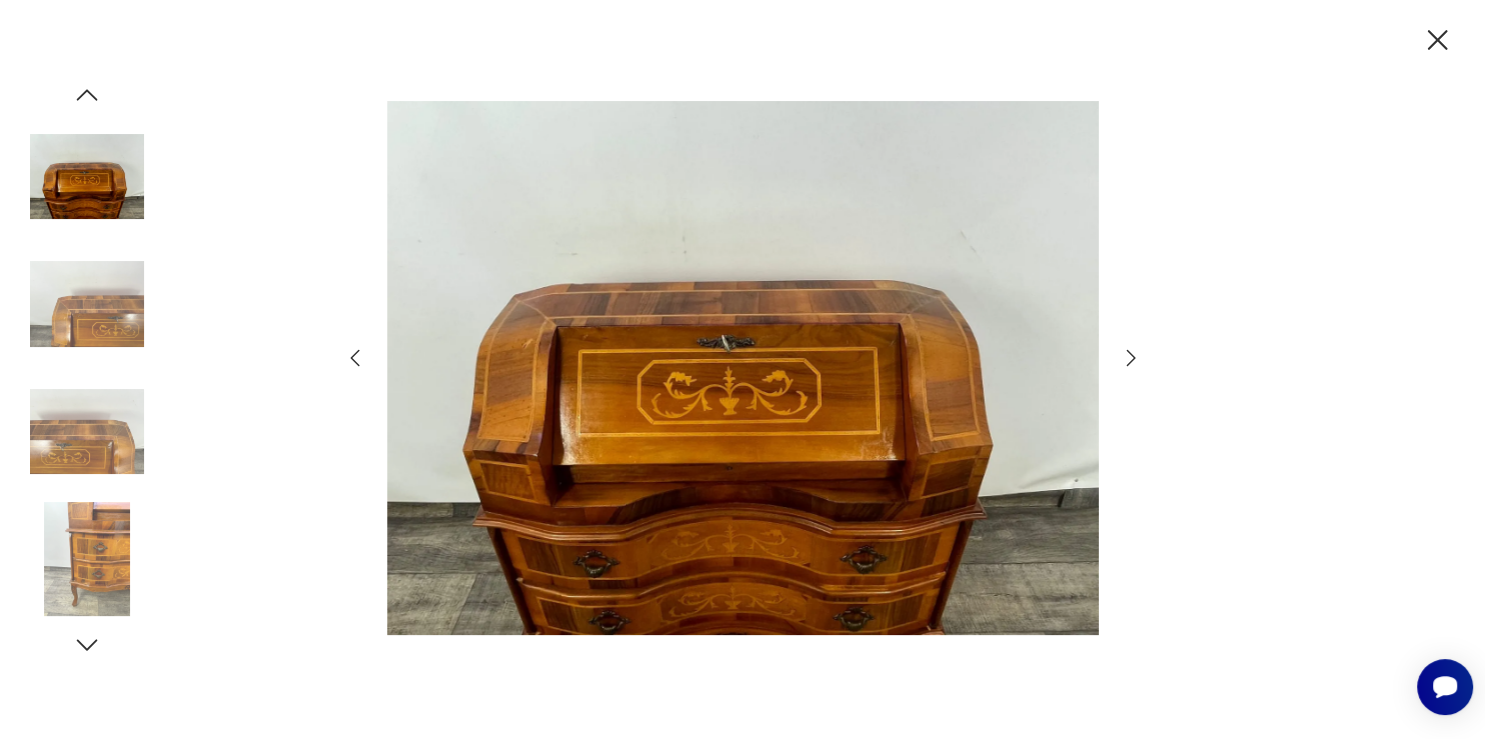 click 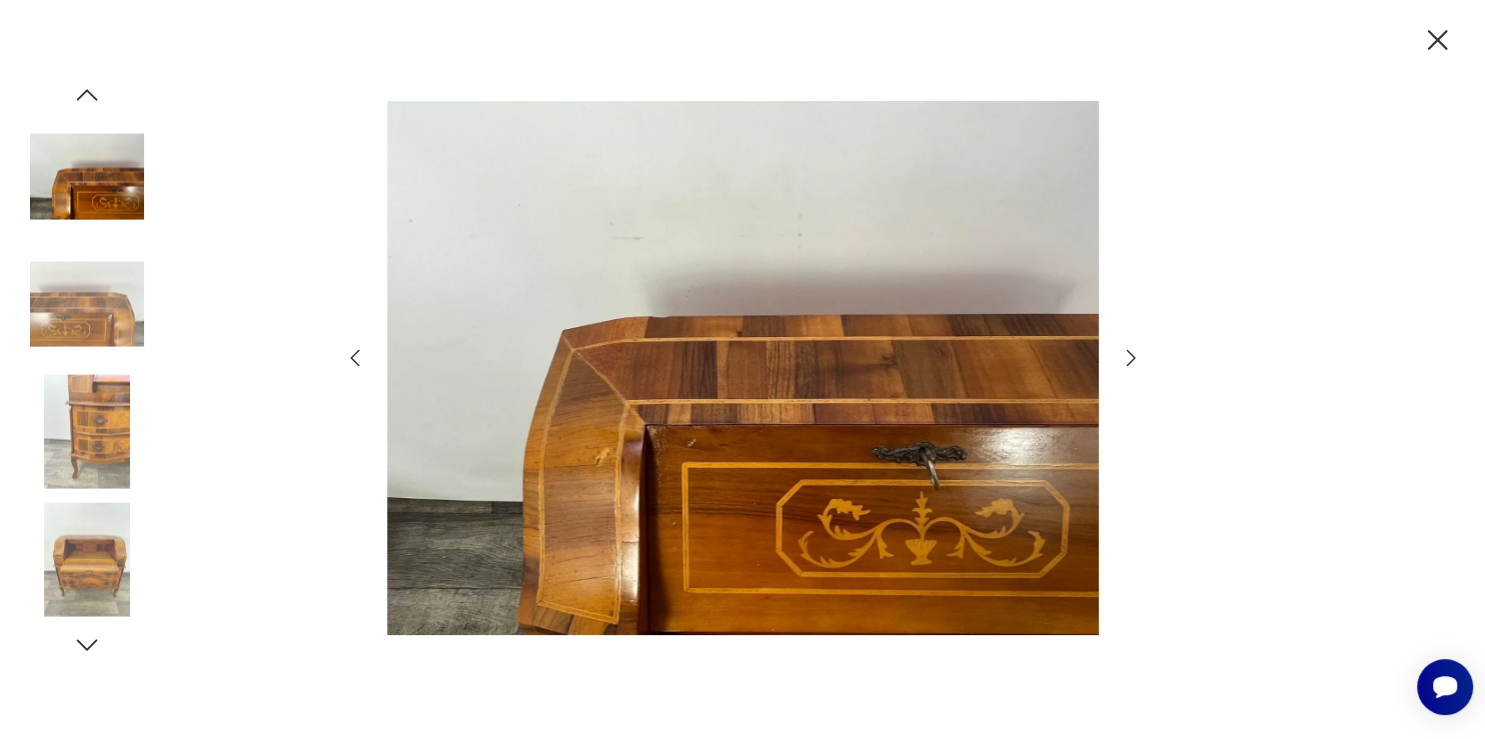 click 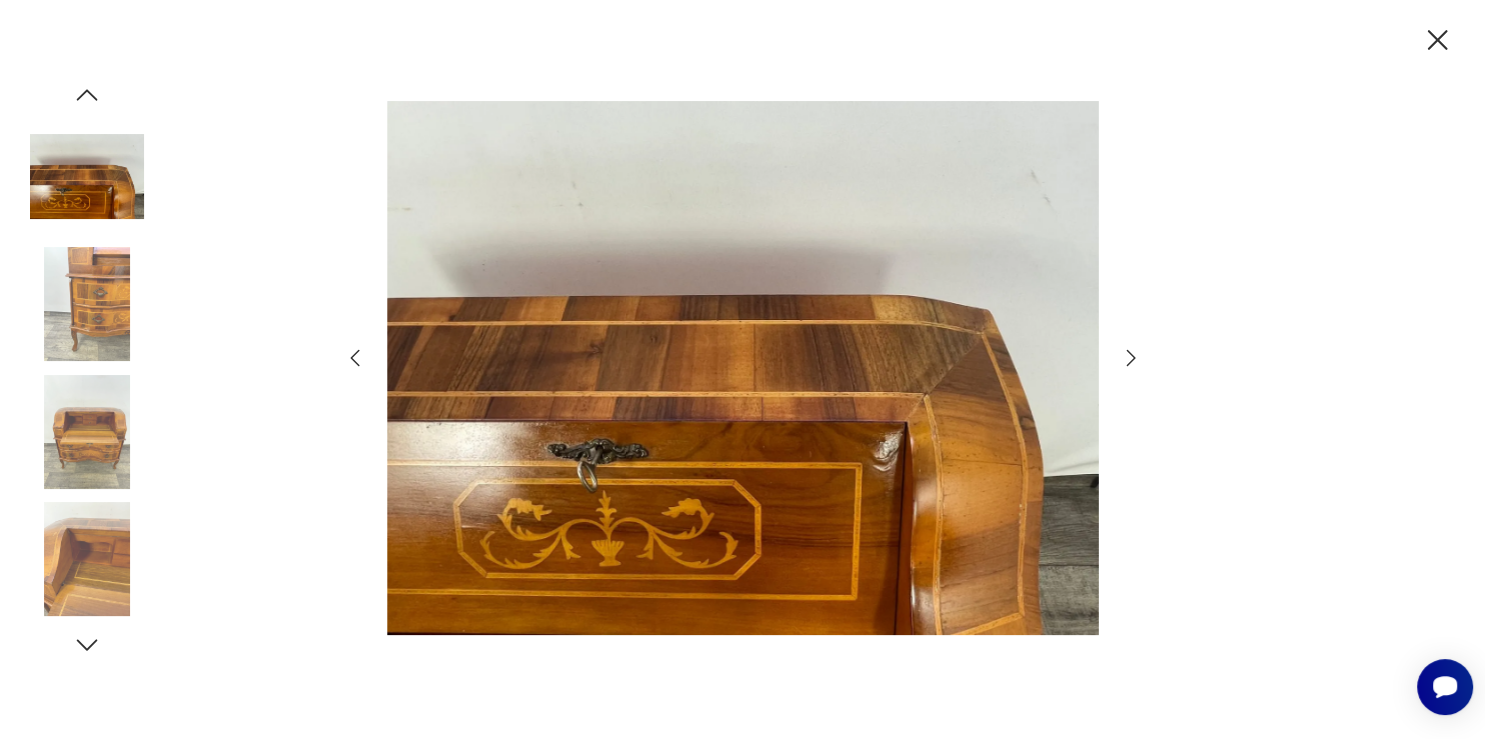 click 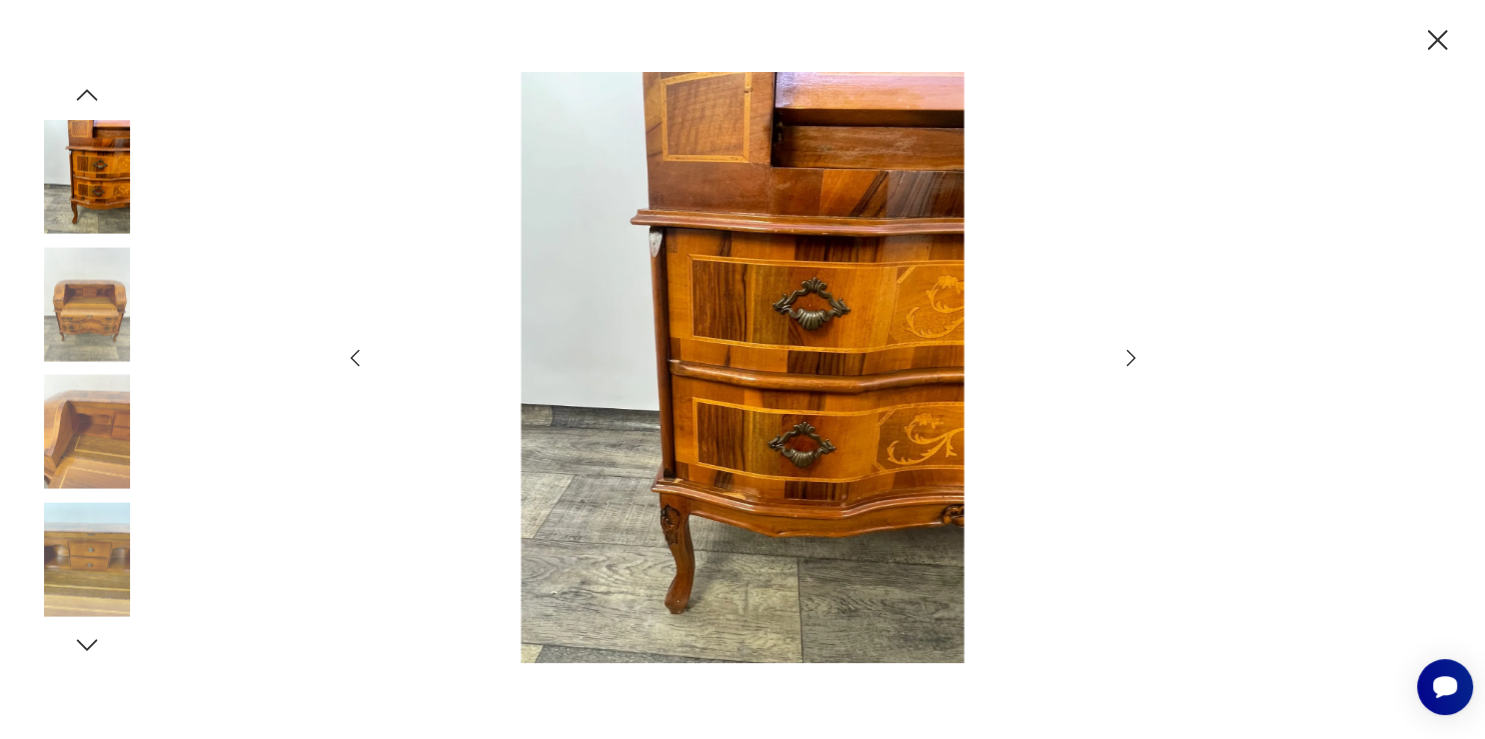 click 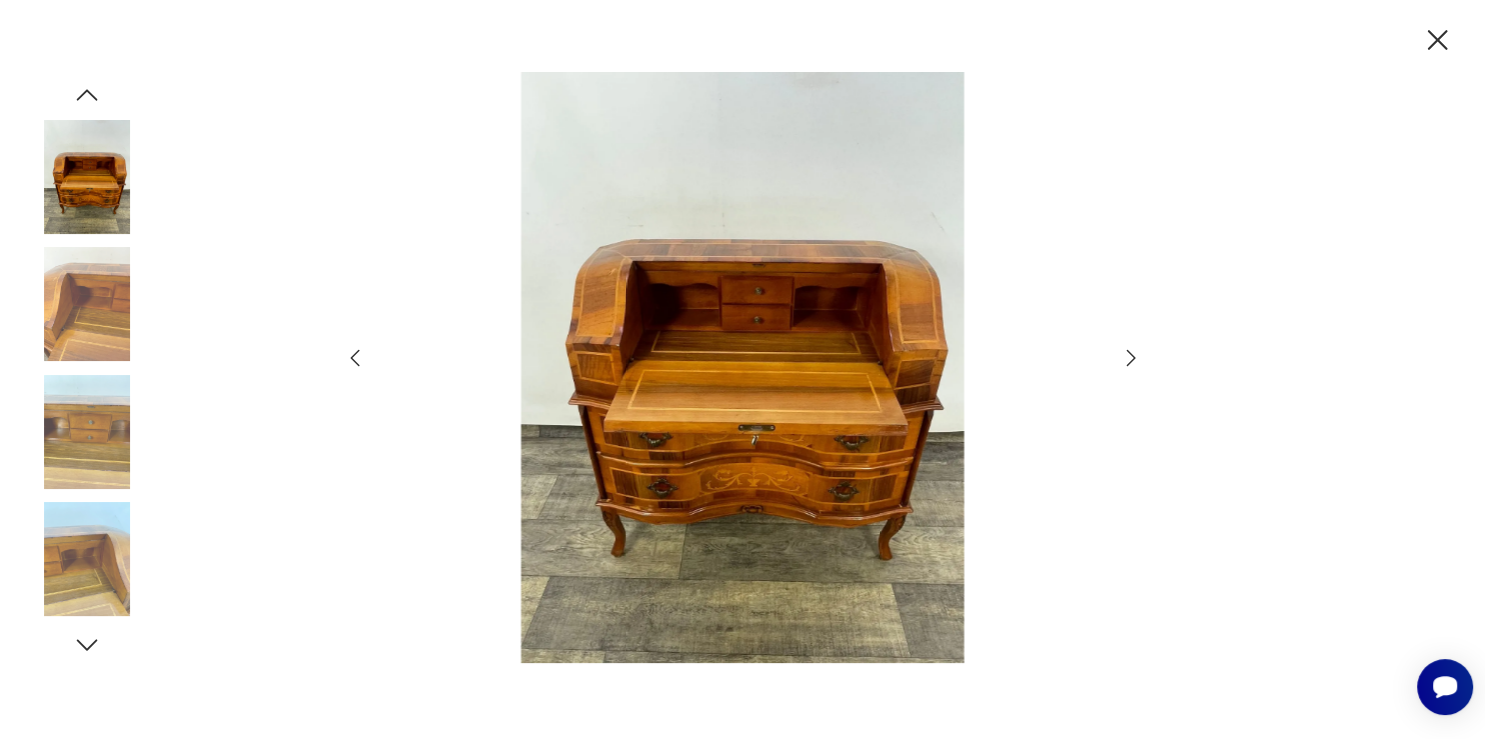 click 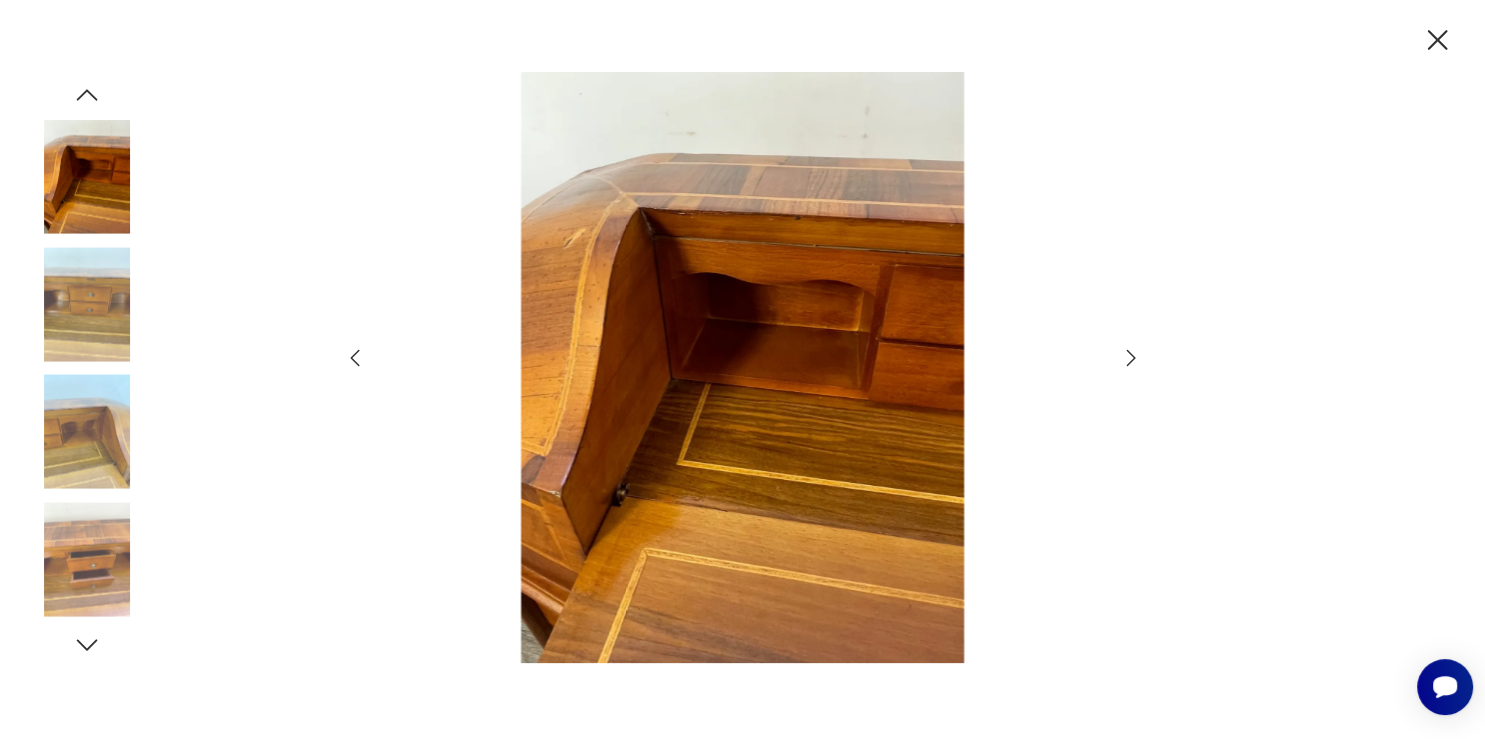 click 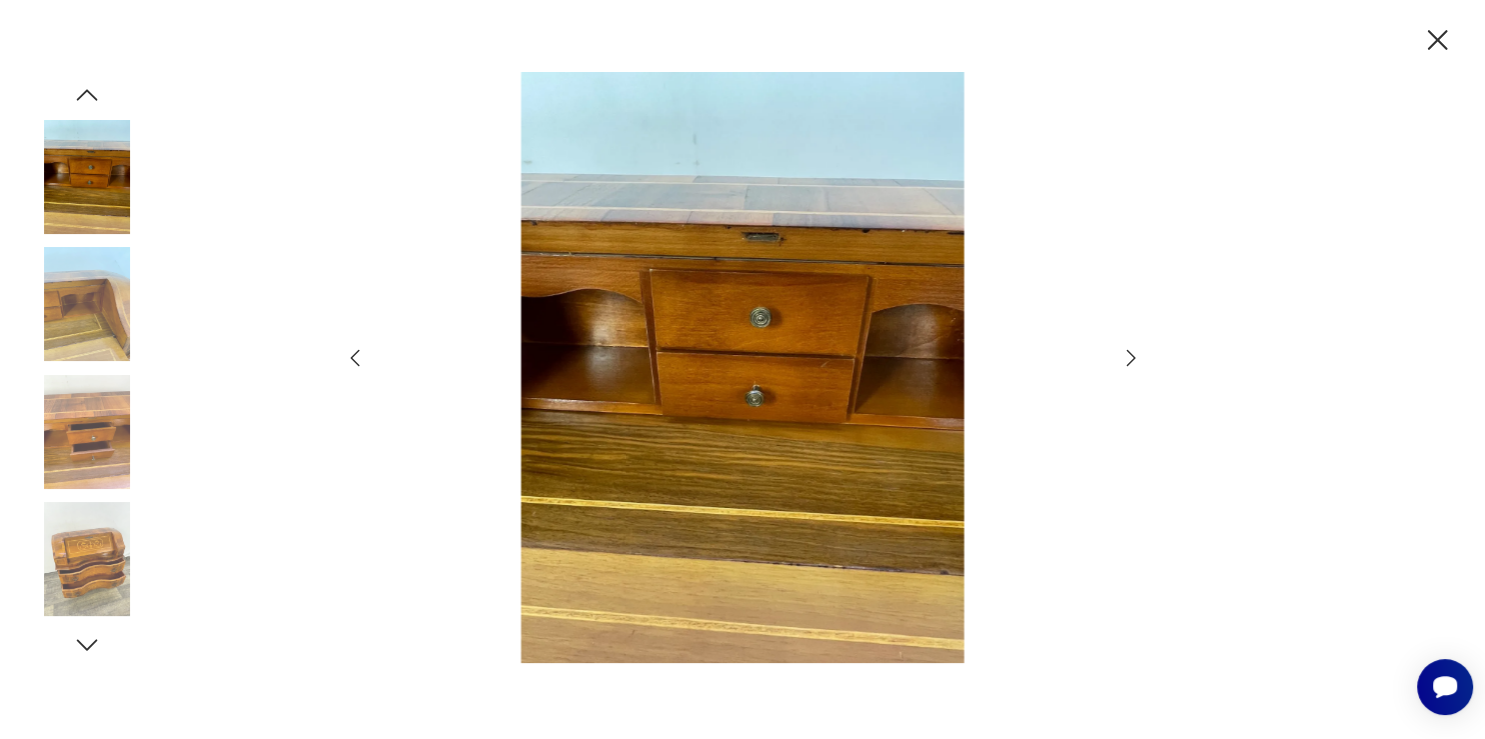 click 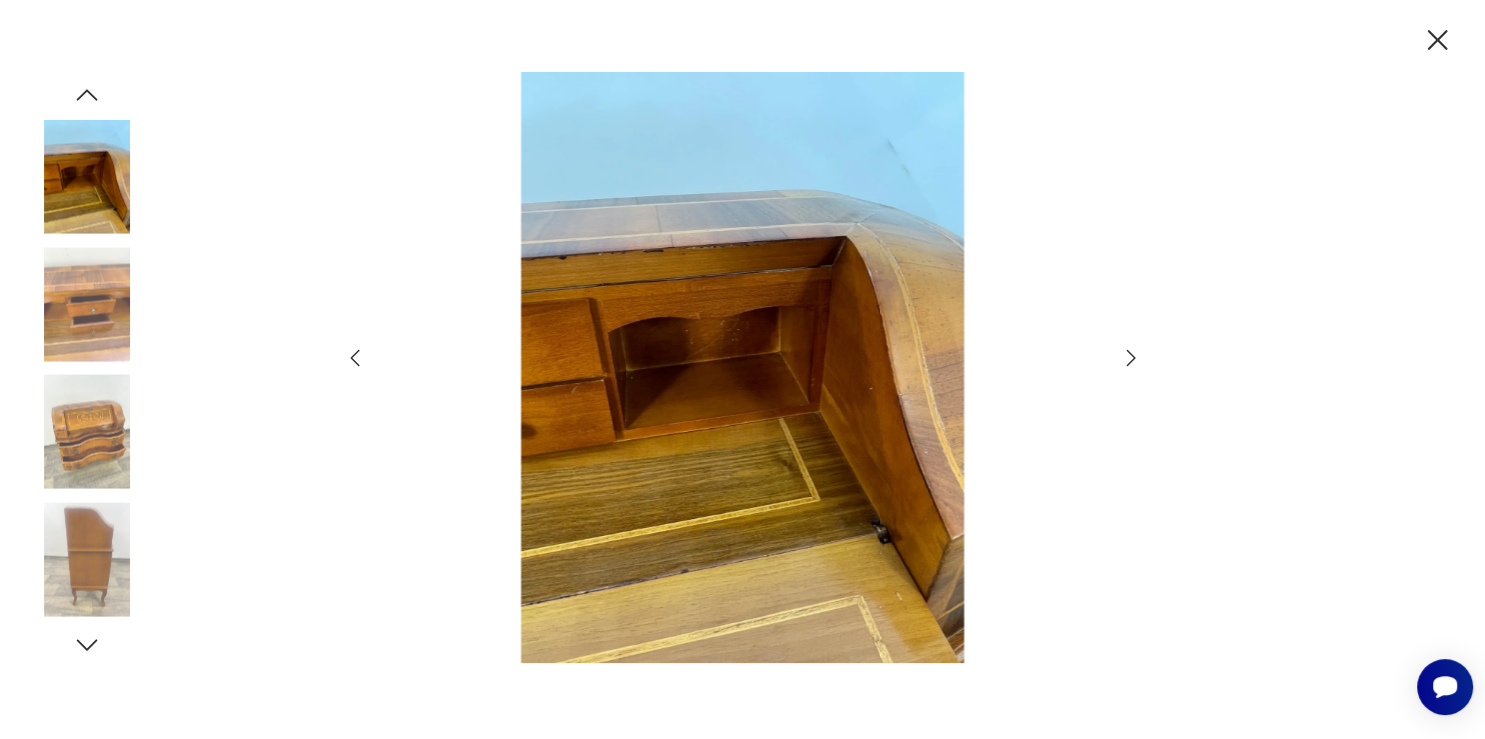 click 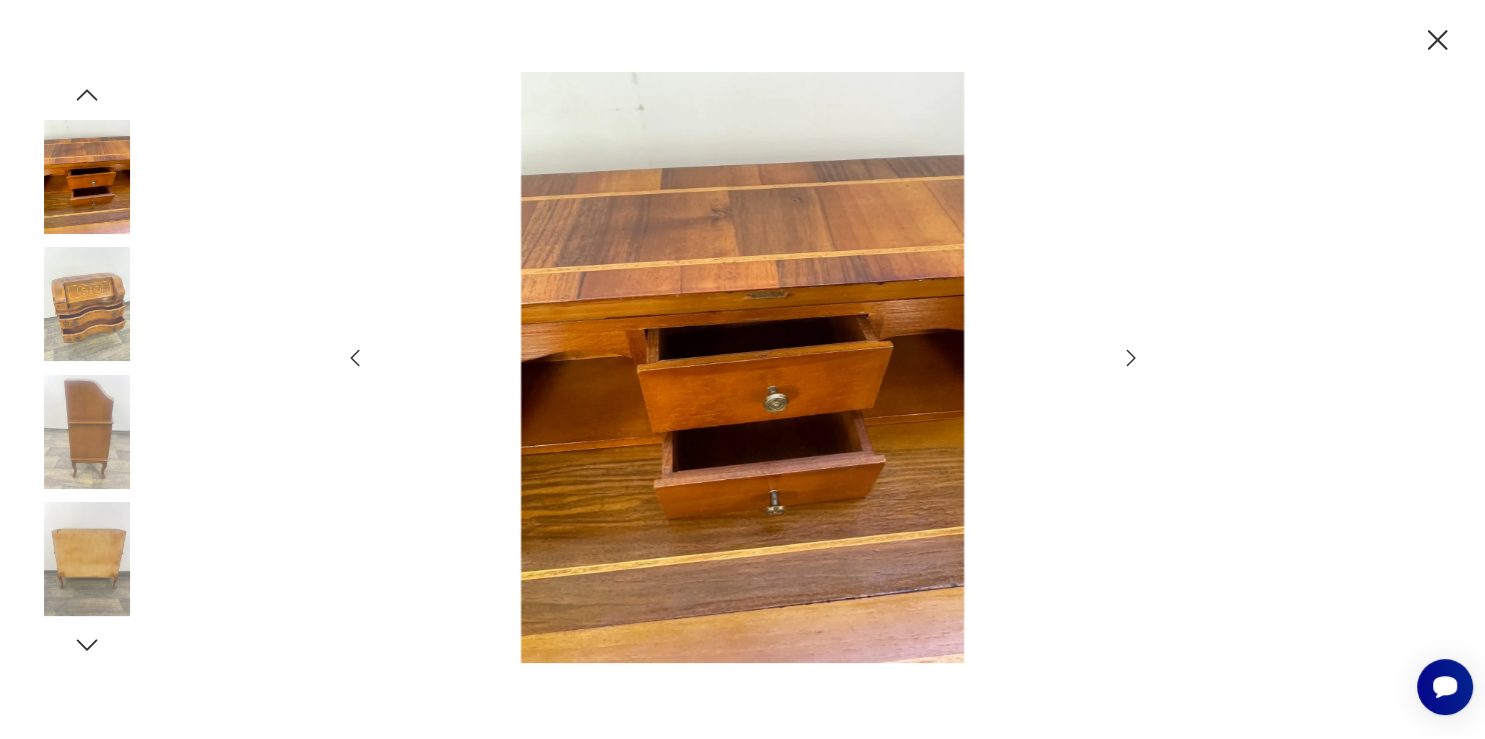 click 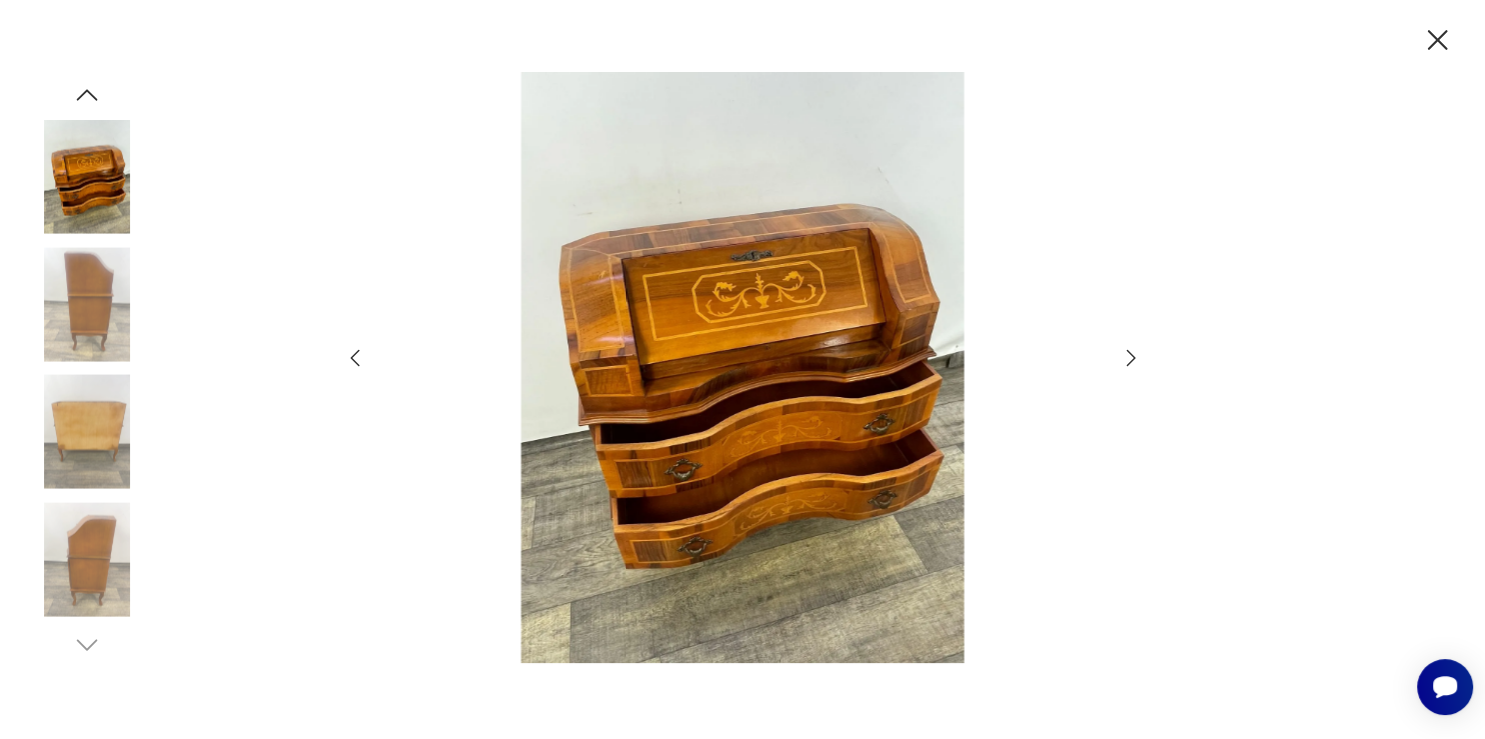 click 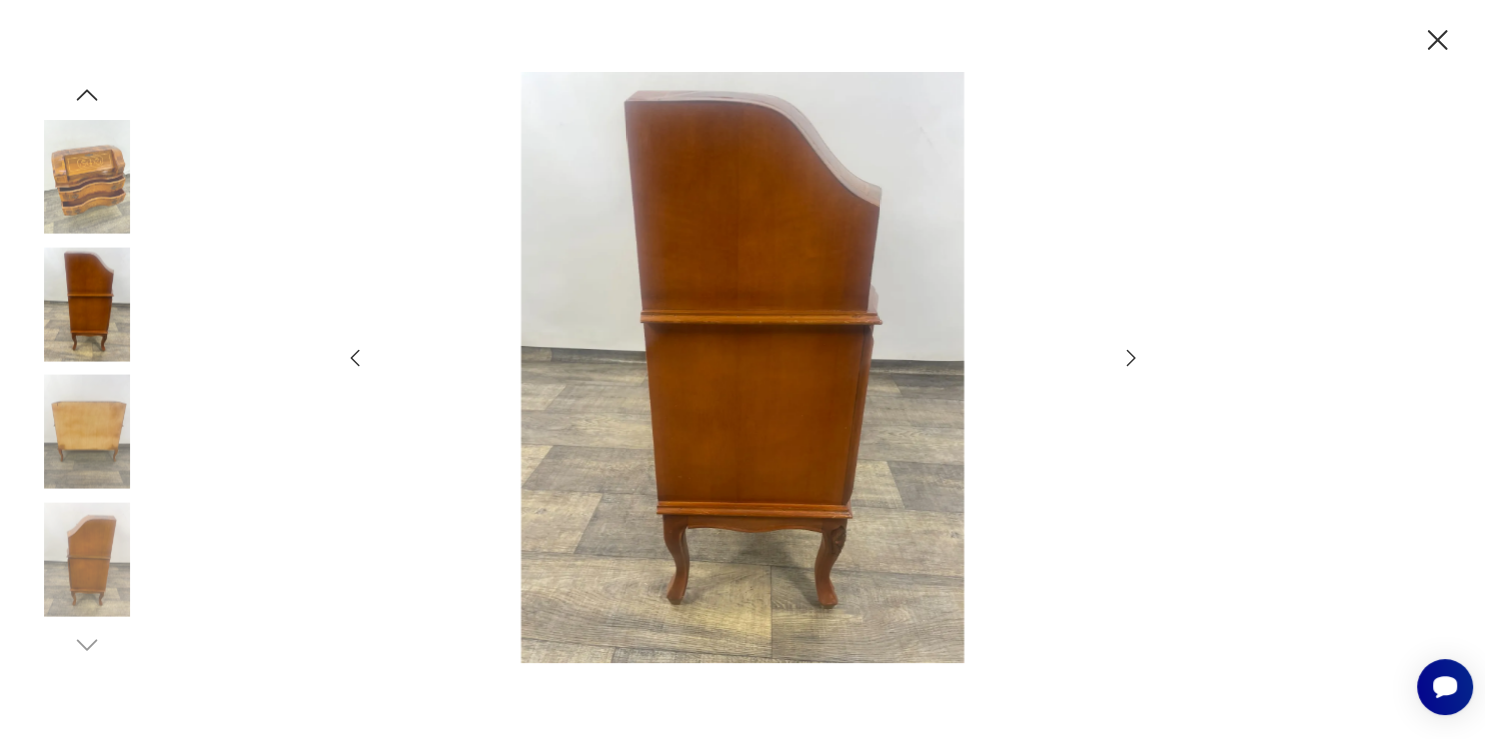 click 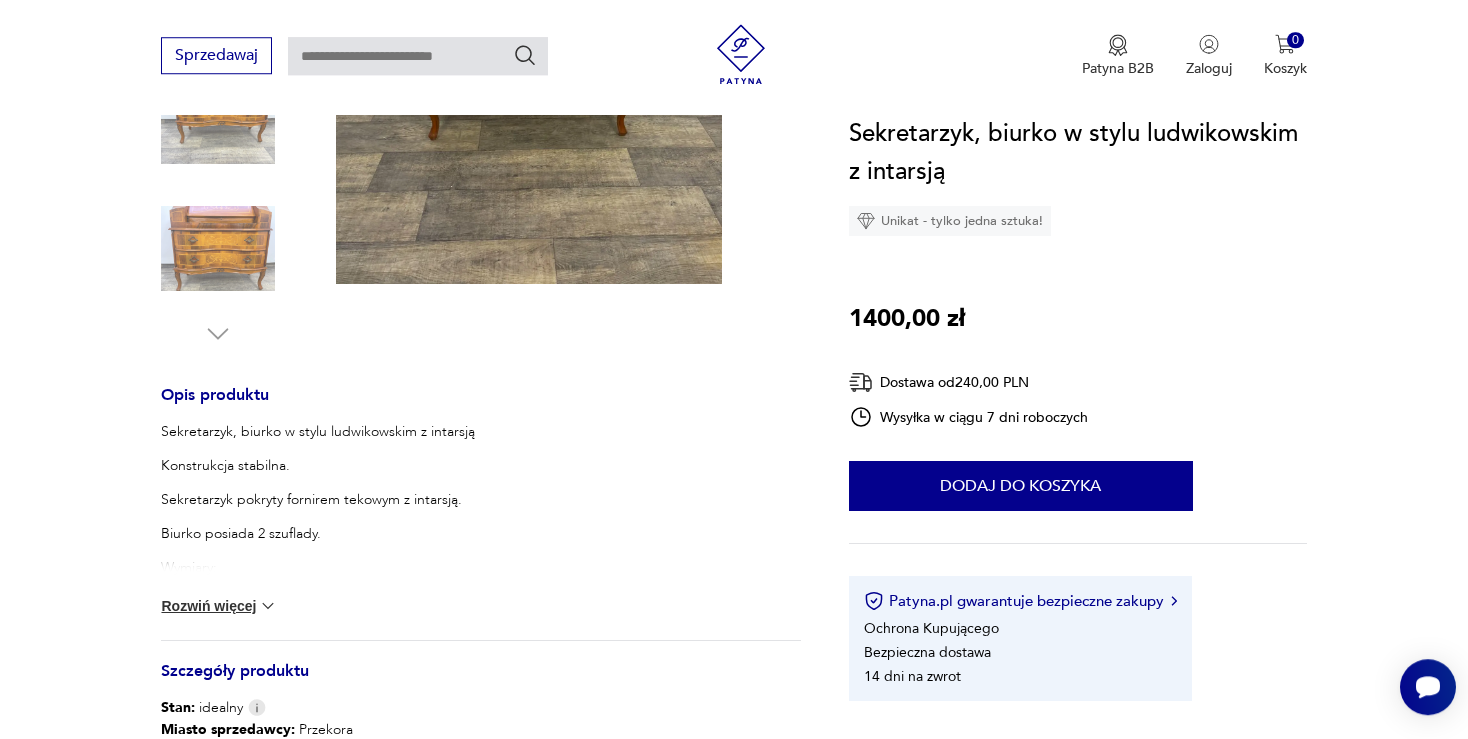 scroll, scrollTop: 608, scrollLeft: 0, axis: vertical 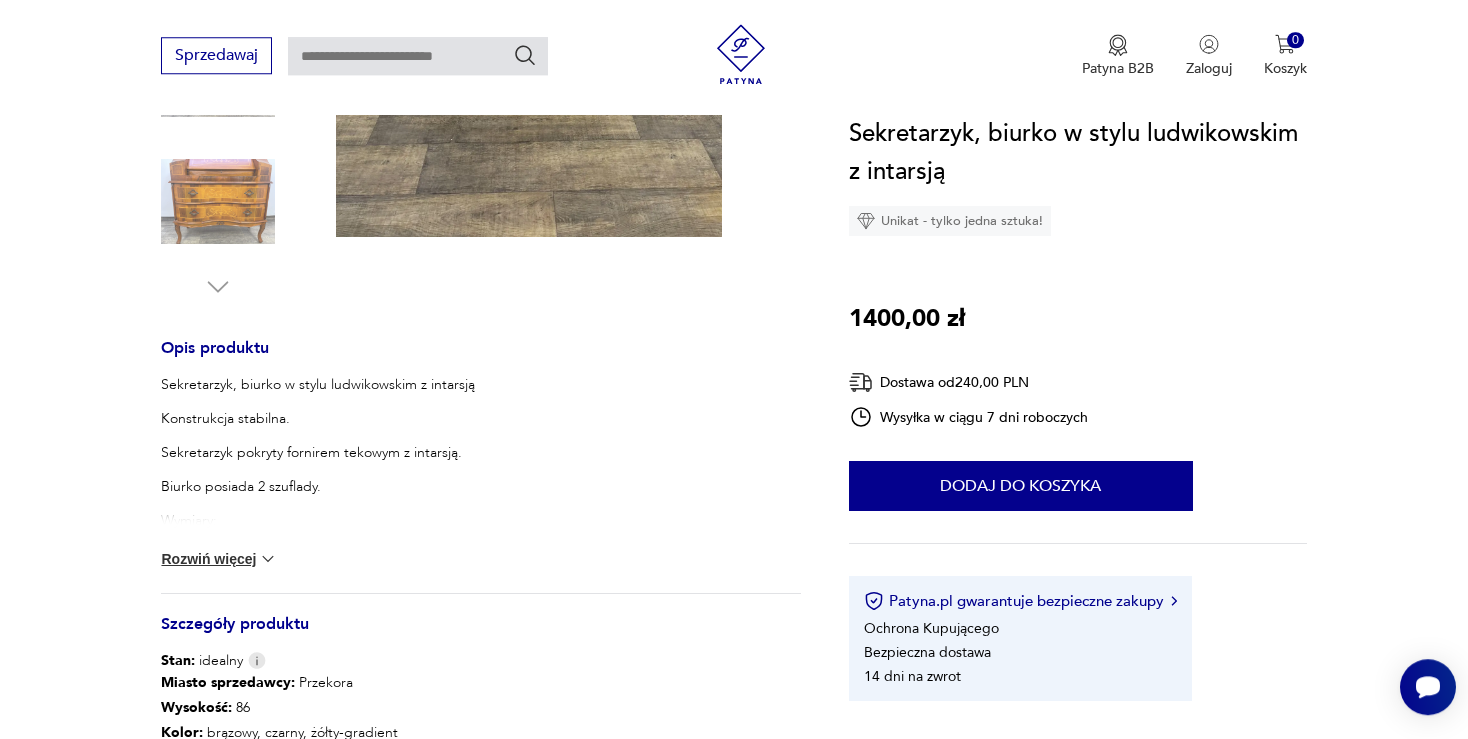 click at bounding box center (268, 559) 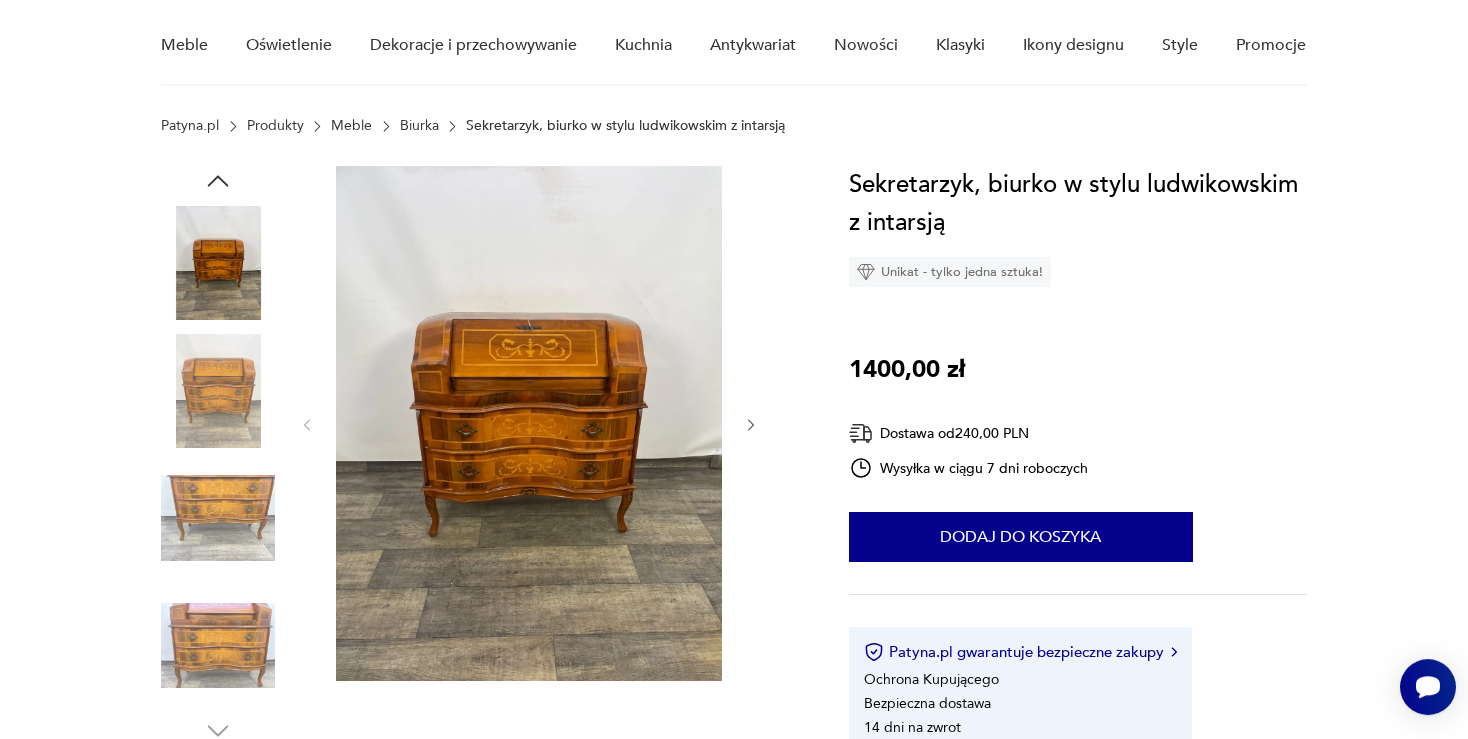 scroll, scrollTop: 153, scrollLeft: 0, axis: vertical 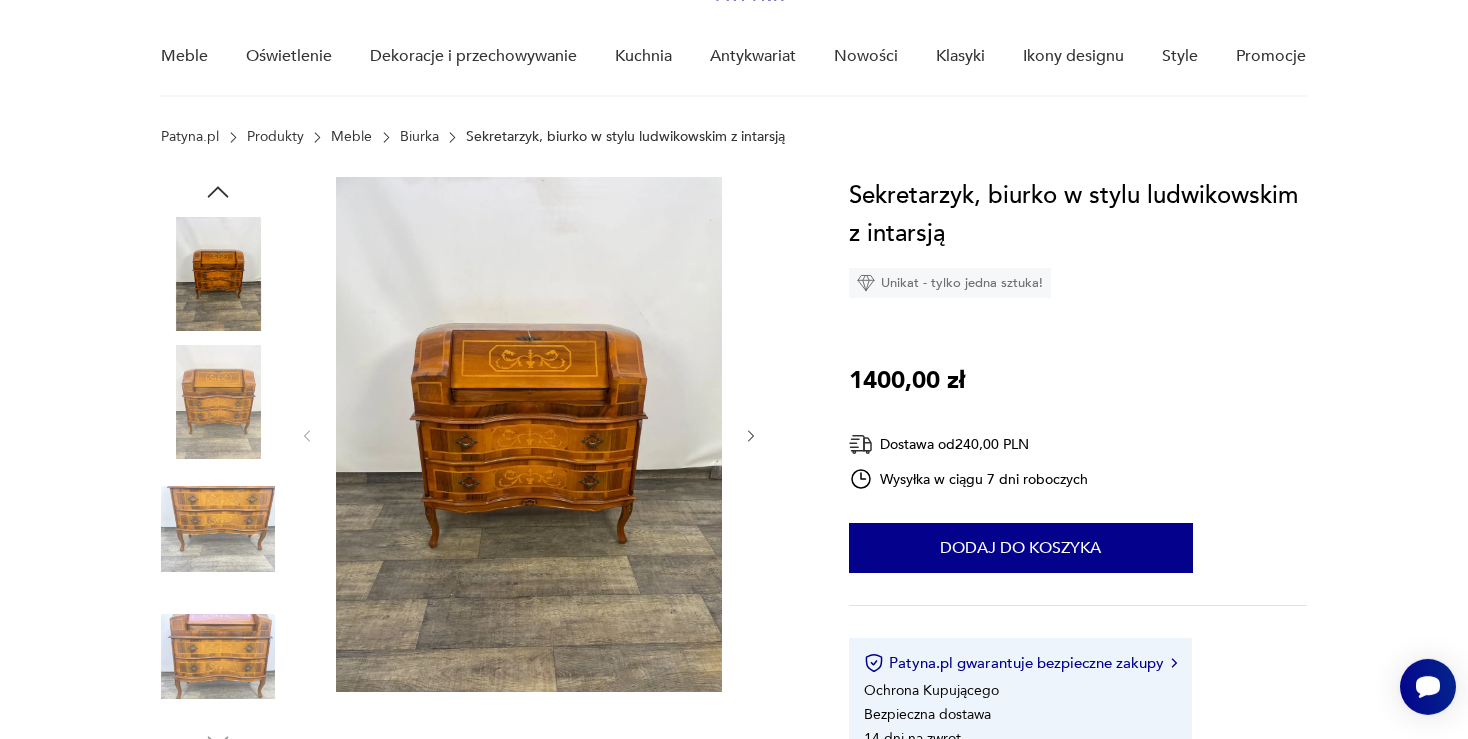 click 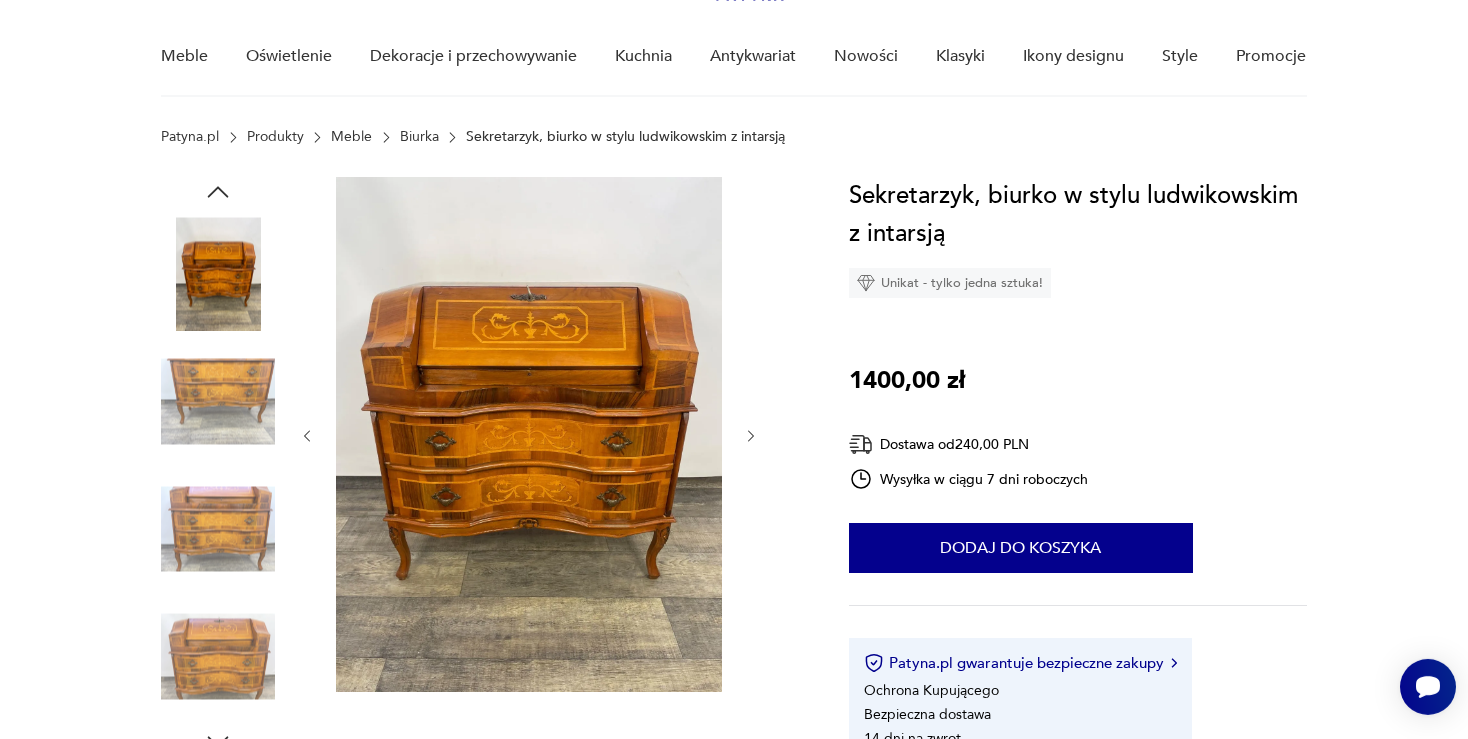 click 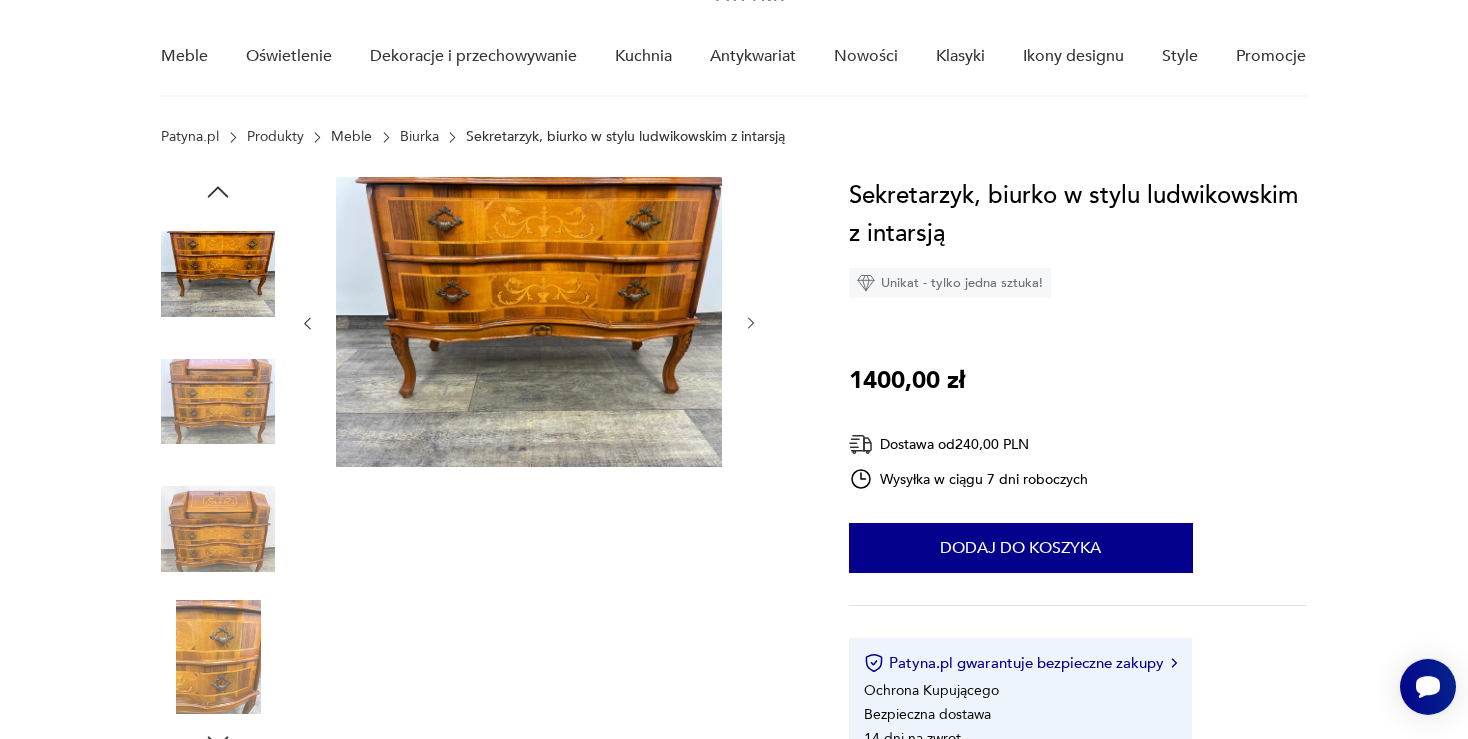 click at bounding box center (529, 323) 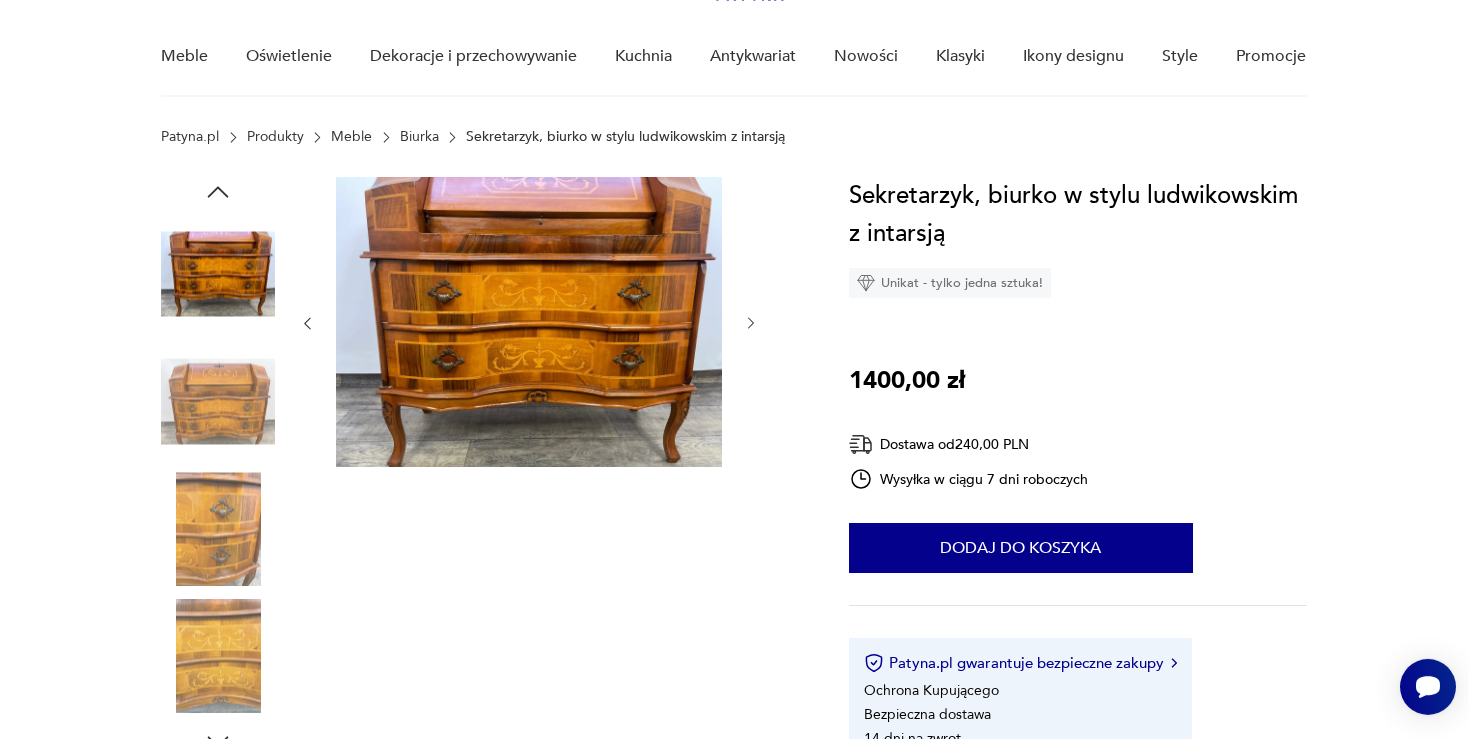 click 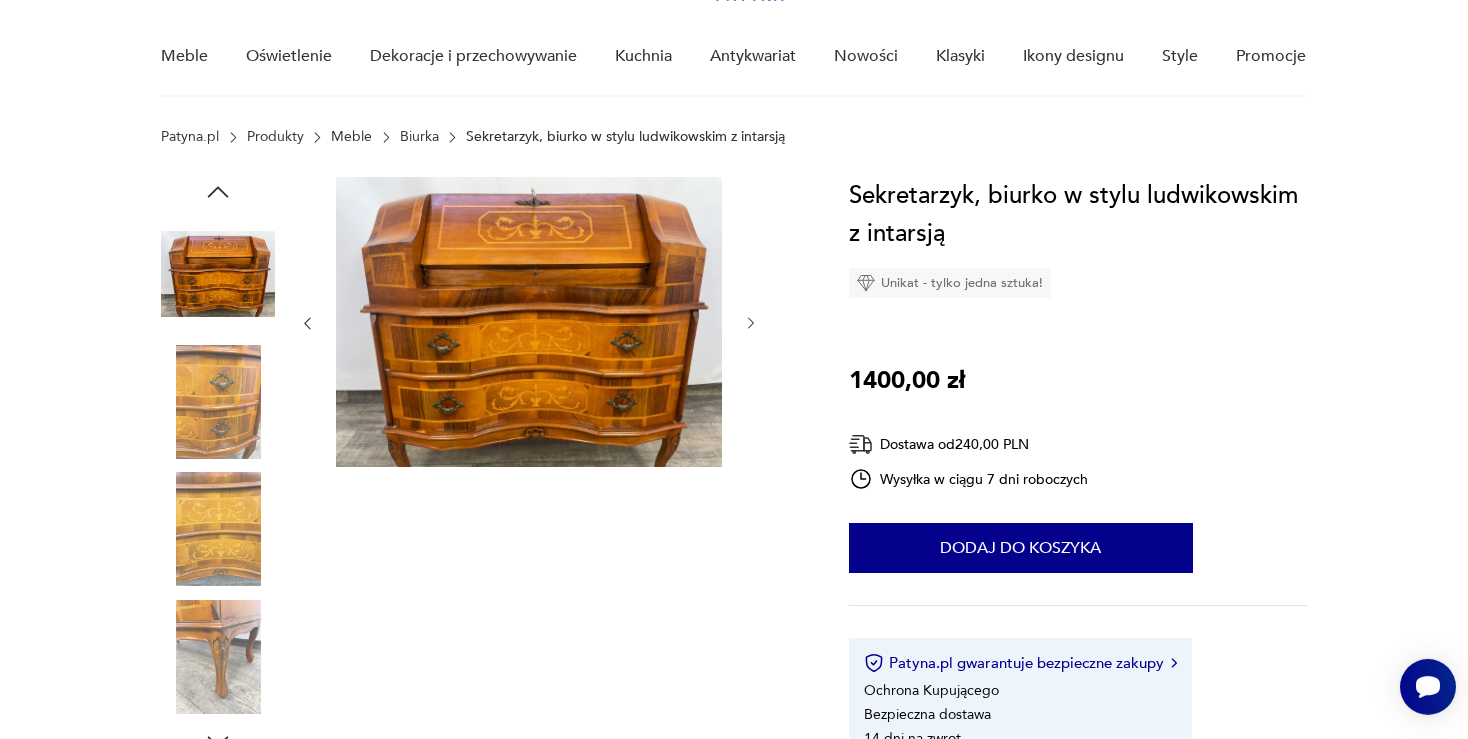click 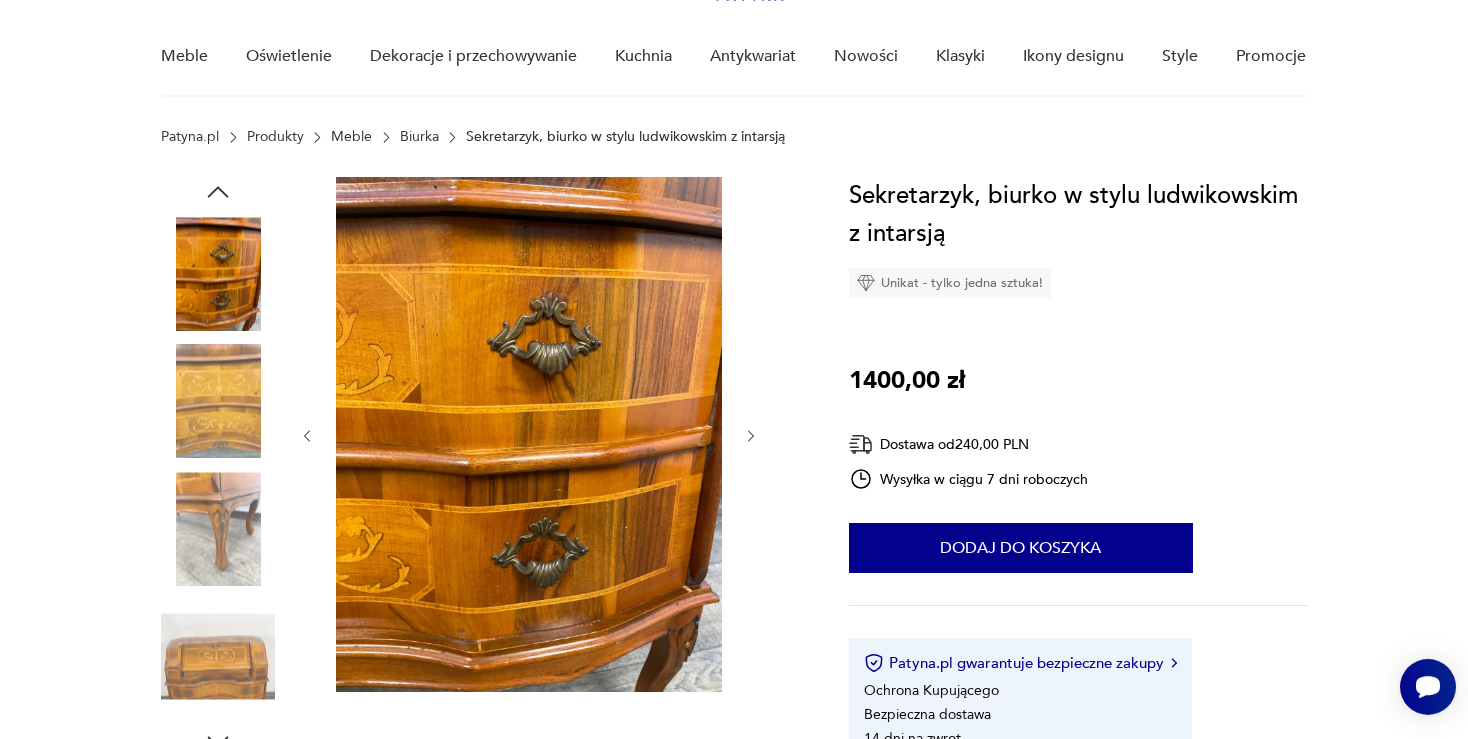 click at bounding box center [529, 436] 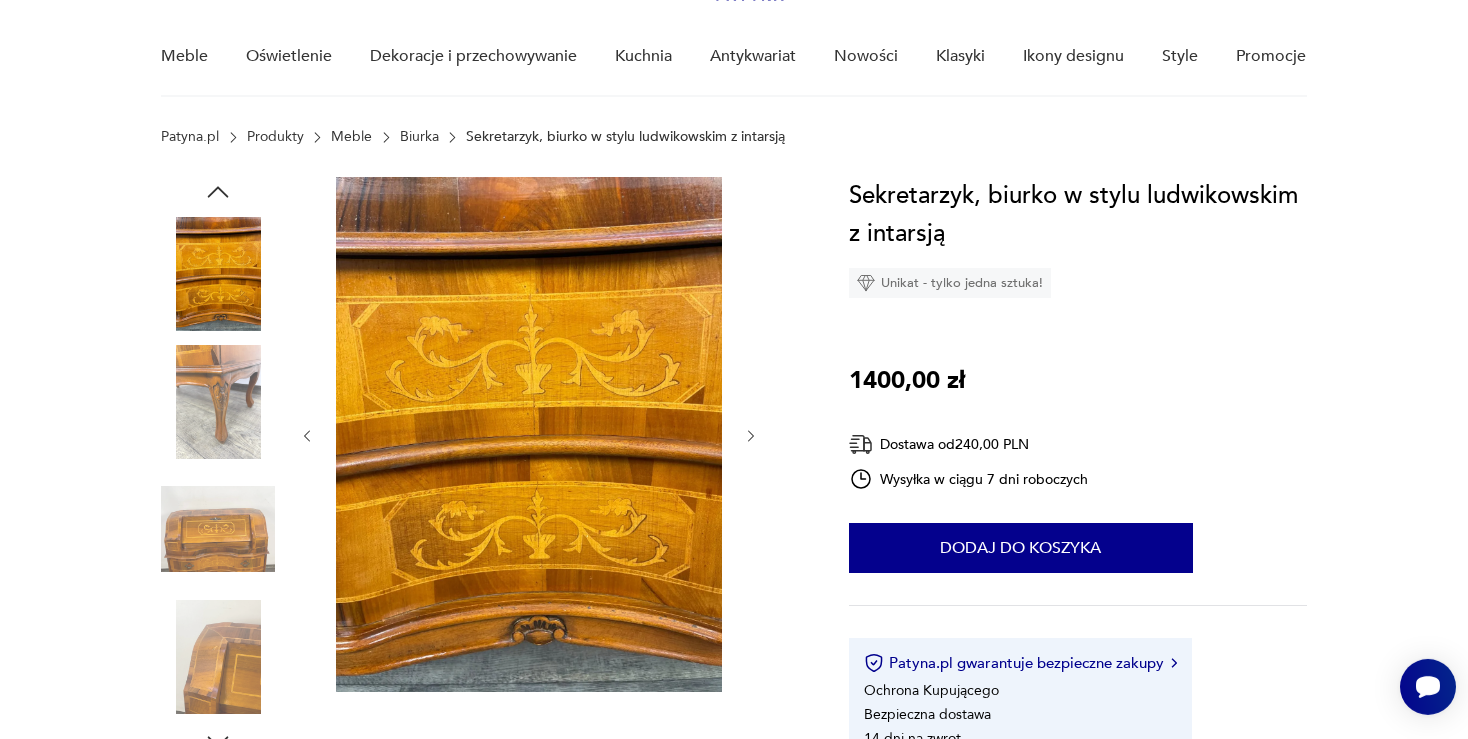 click 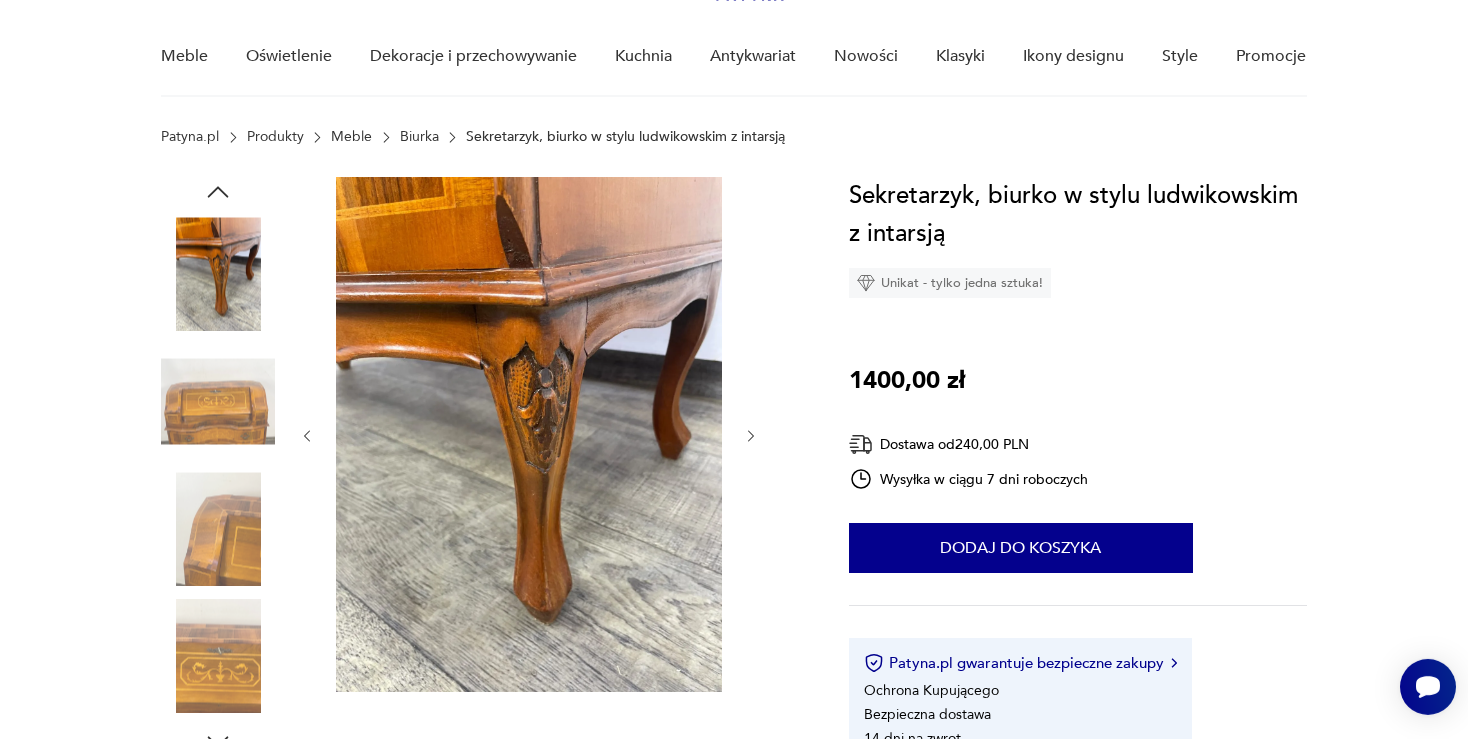 click 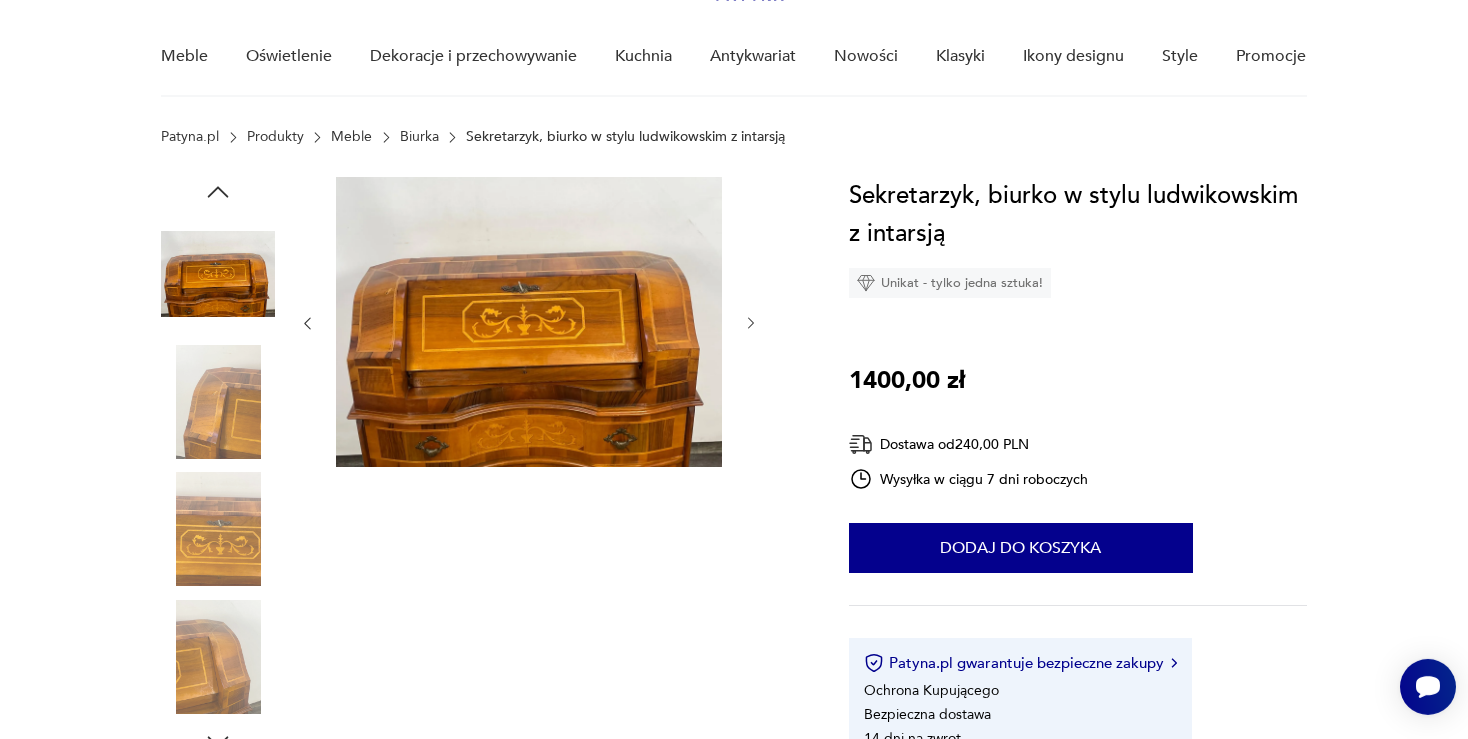 click 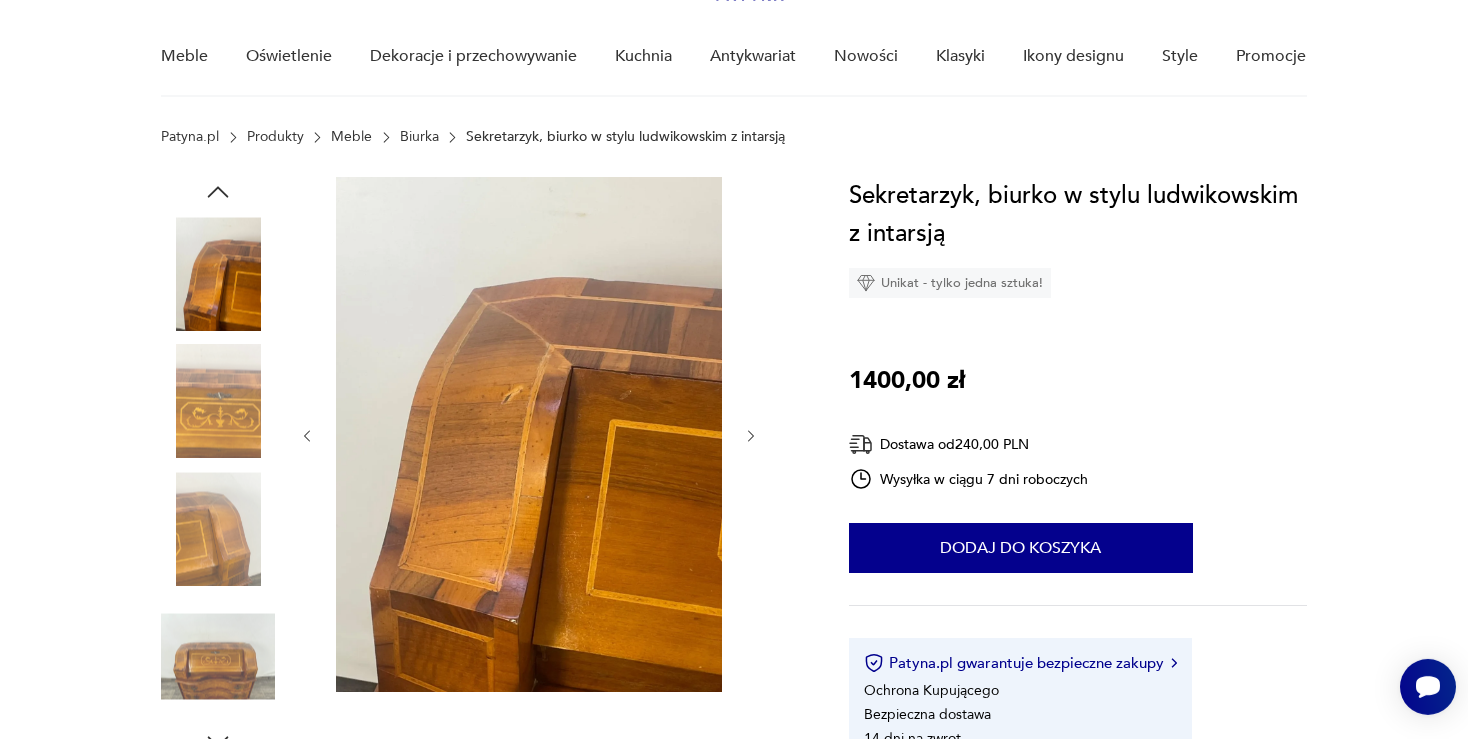 click 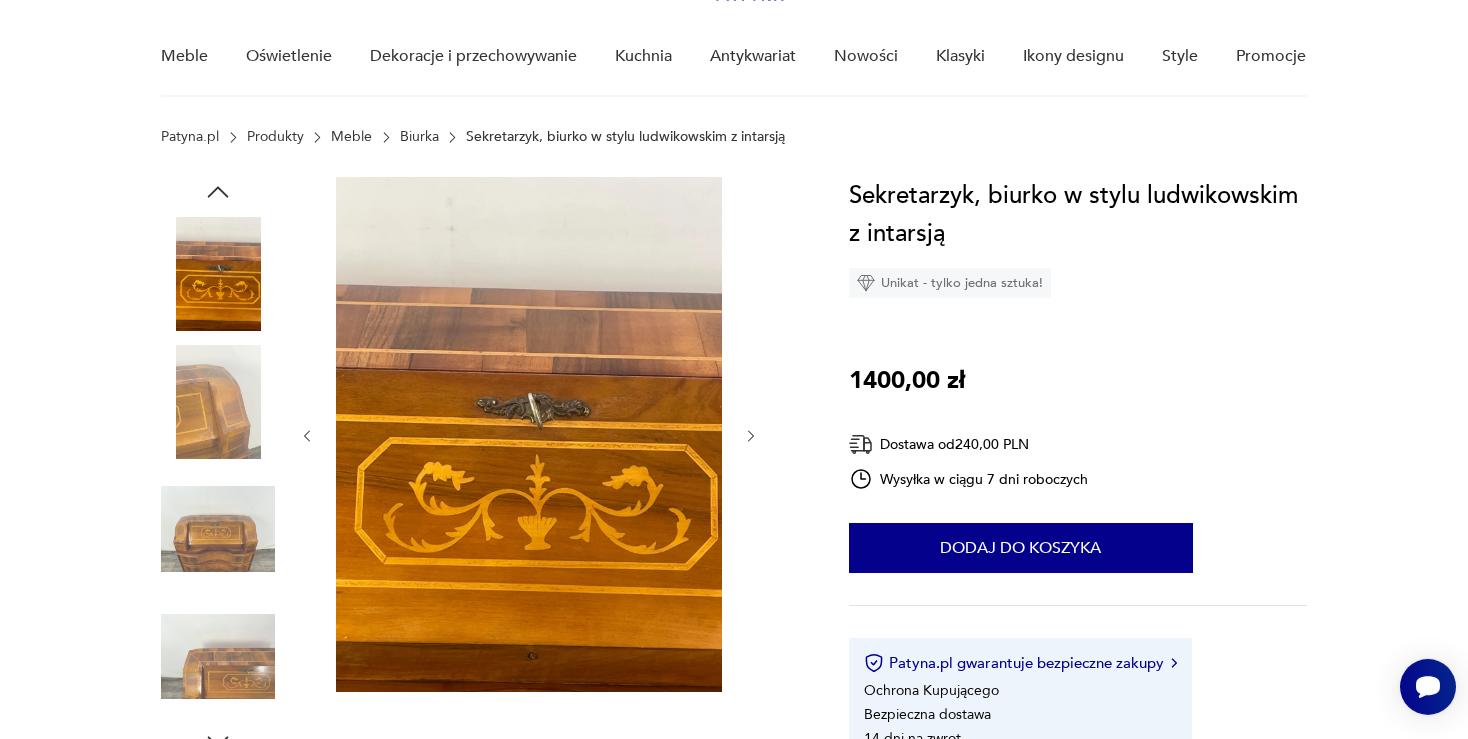 click 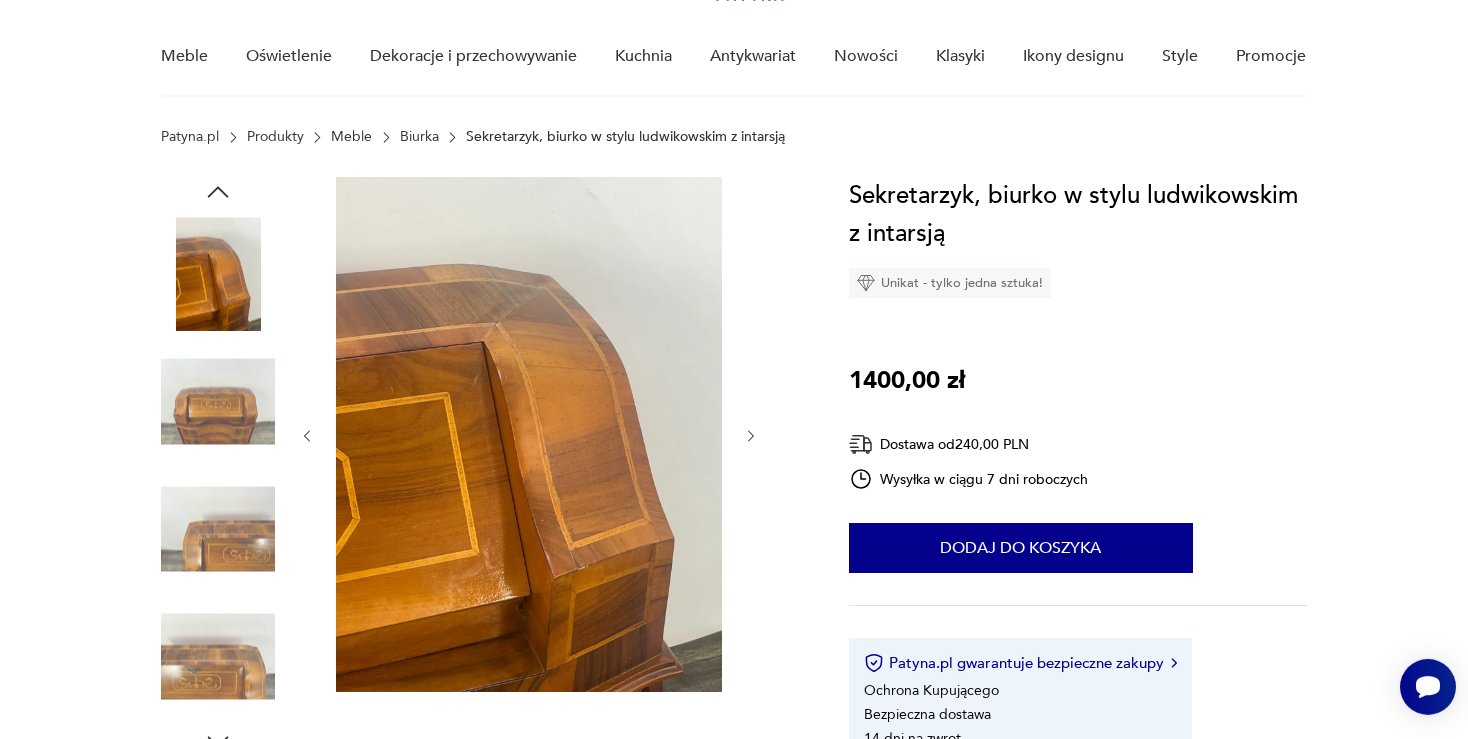 click 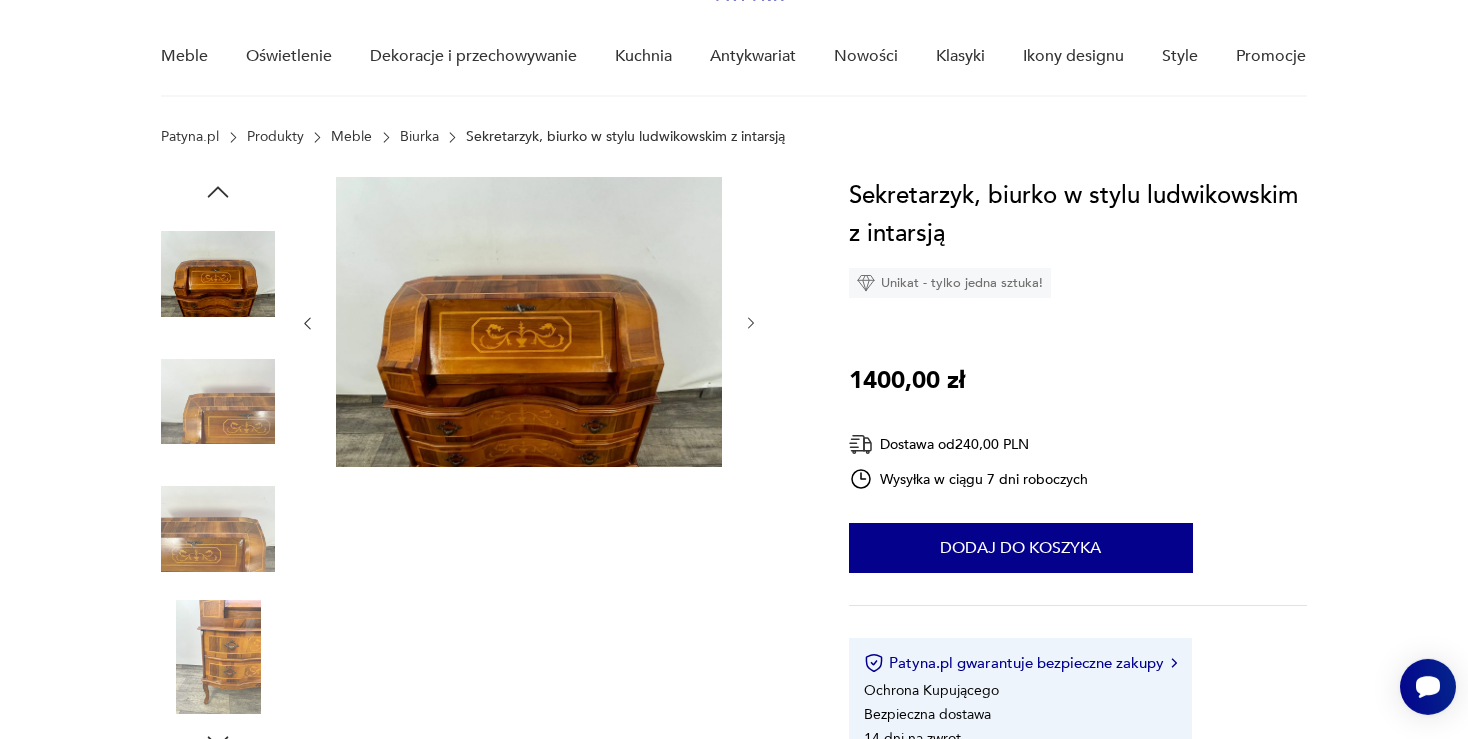 click 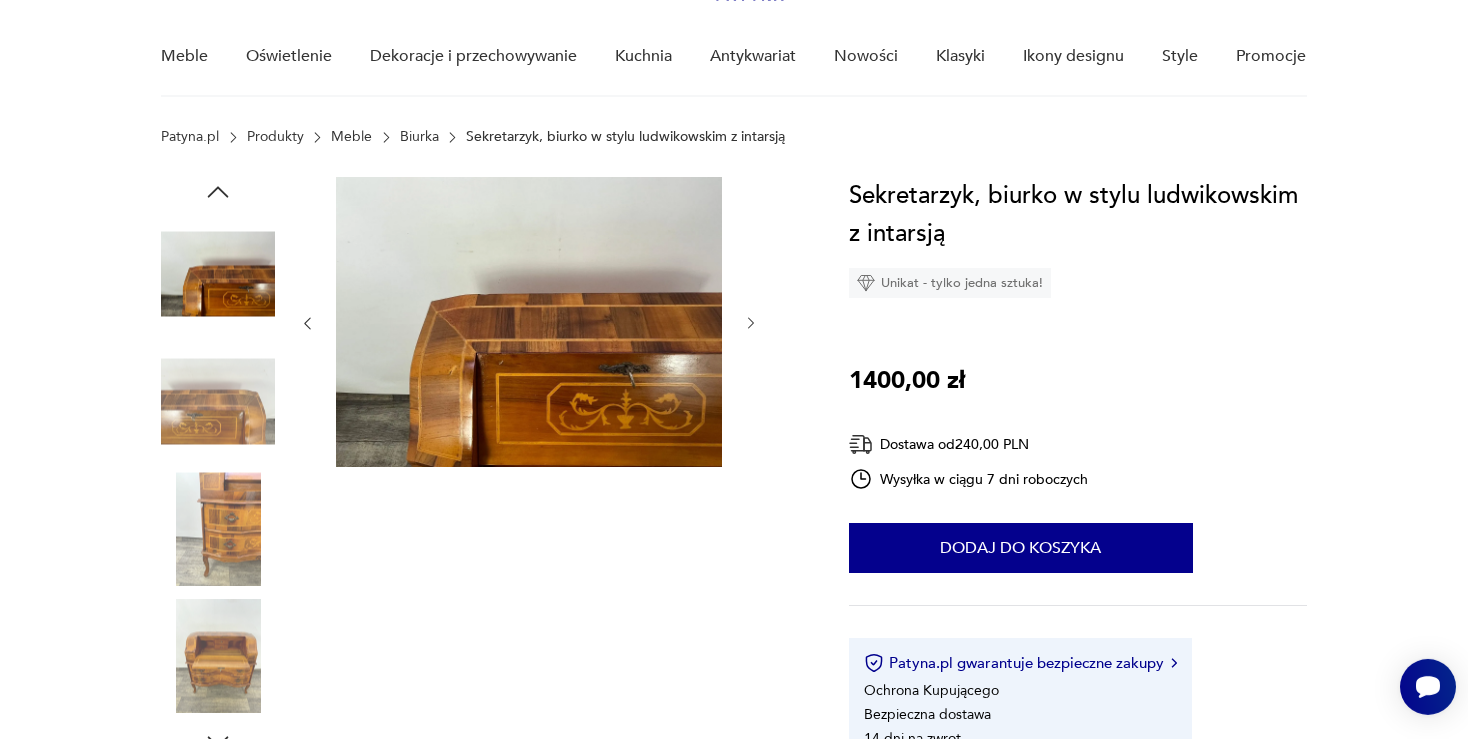 click 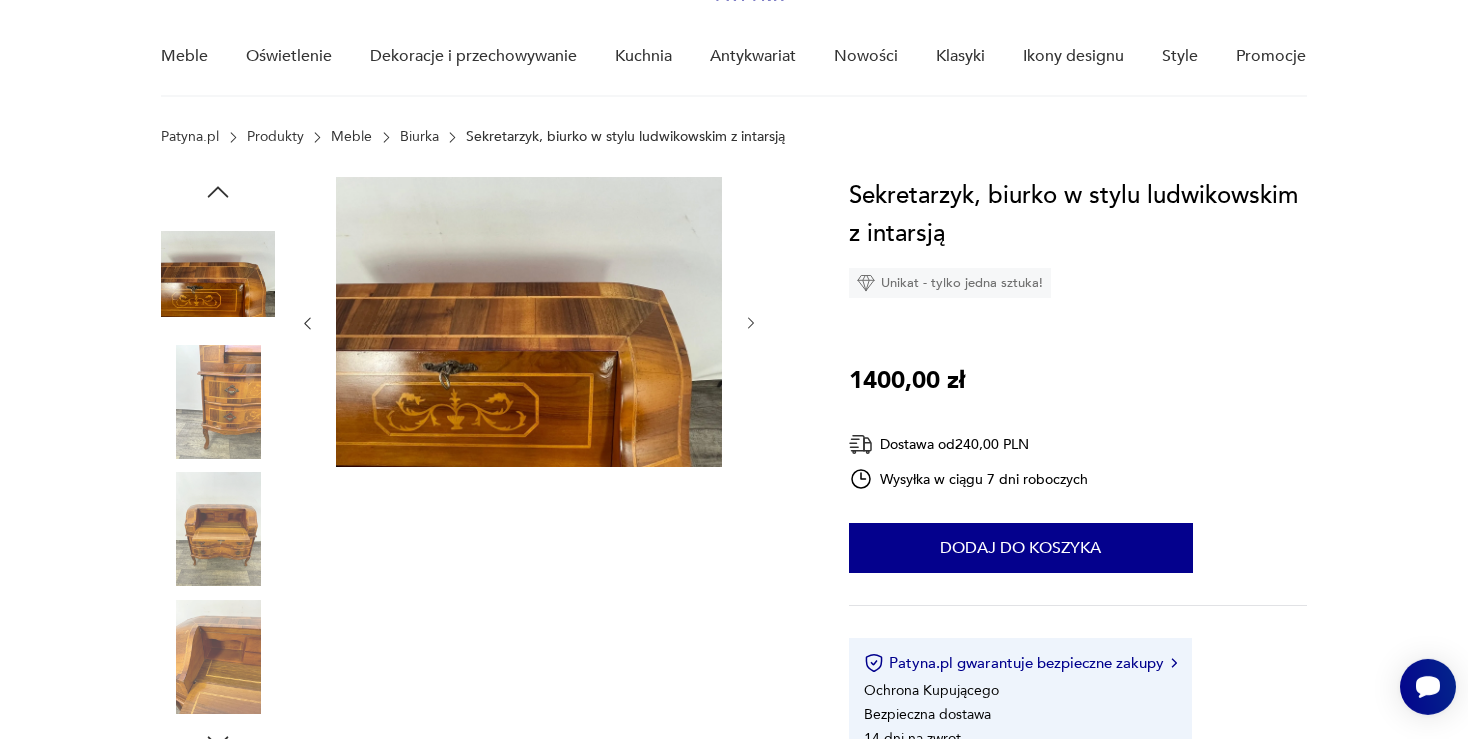 click 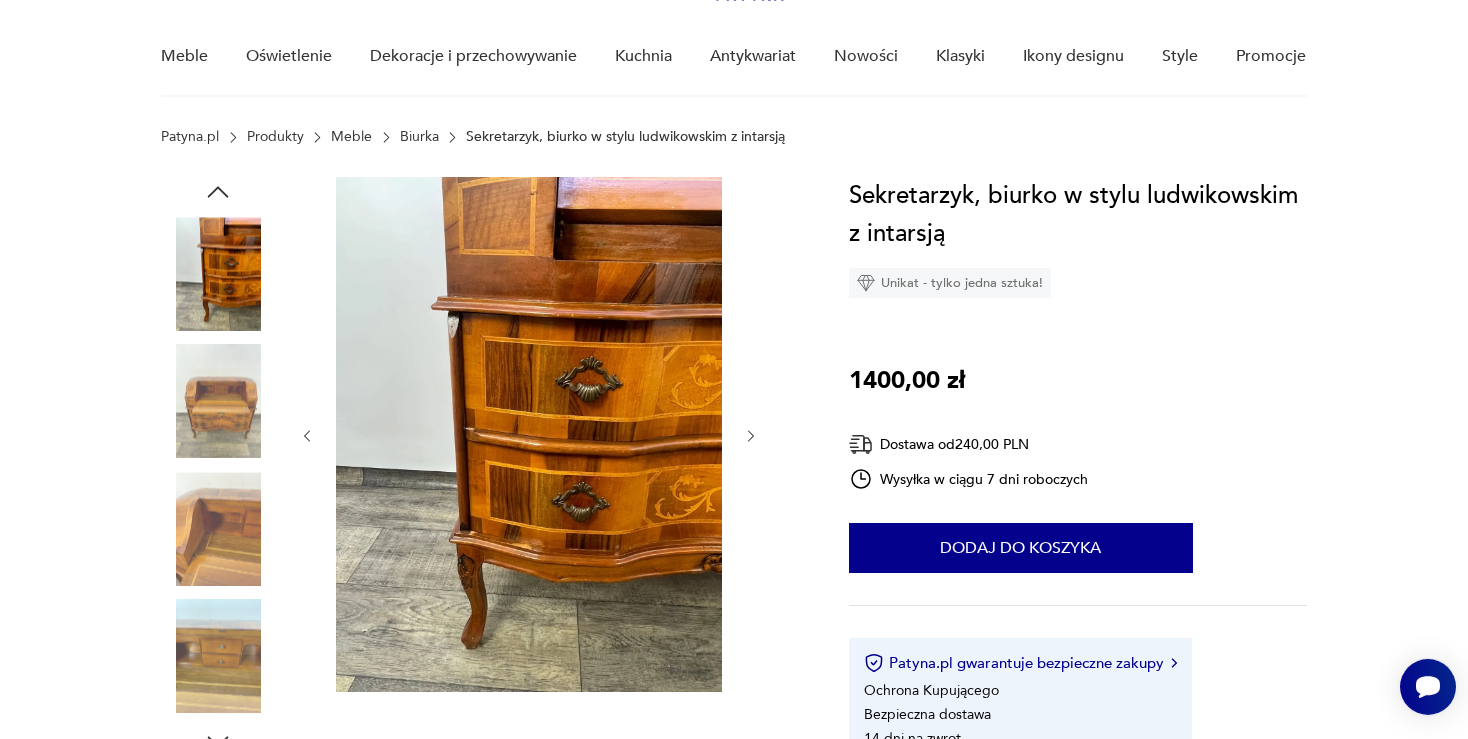click at bounding box center (529, 436) 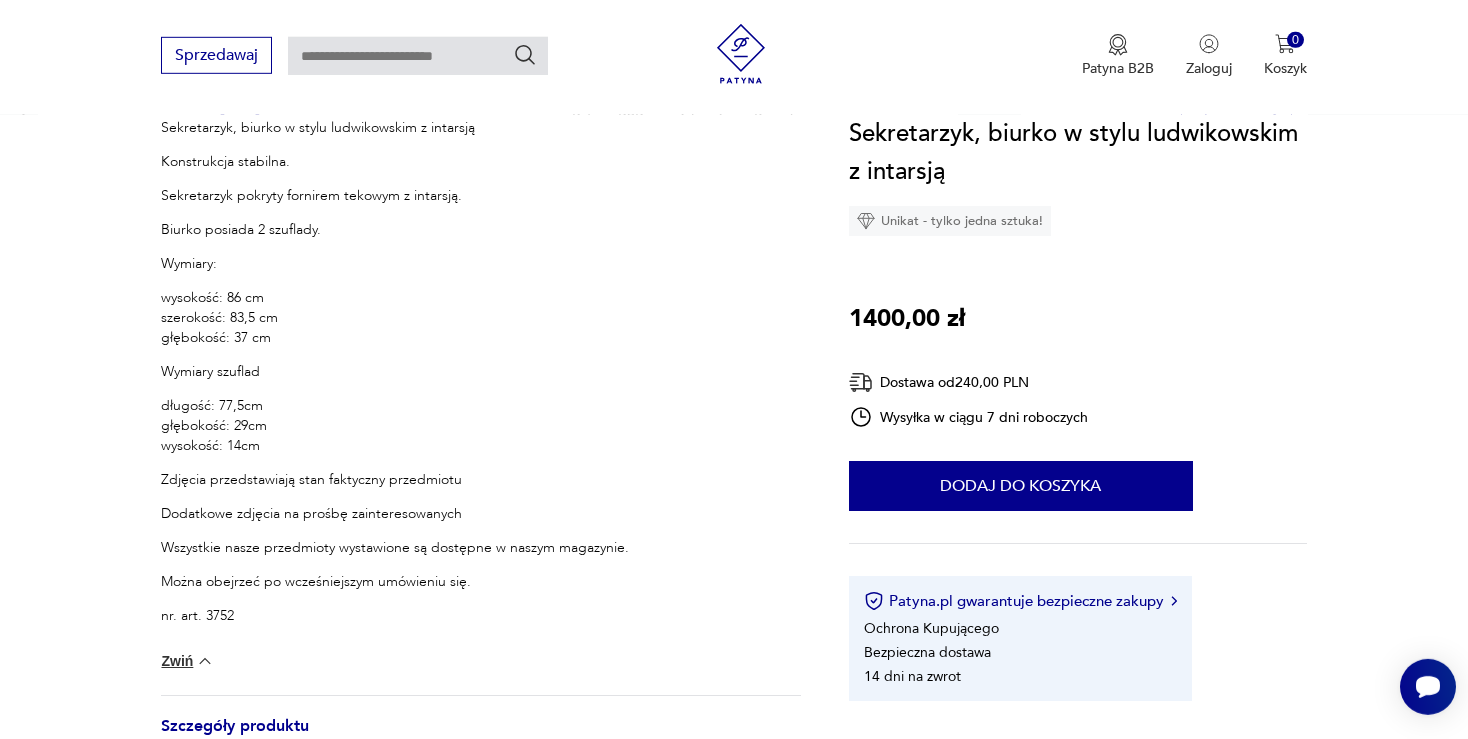 scroll, scrollTop: 891, scrollLeft: 0, axis: vertical 